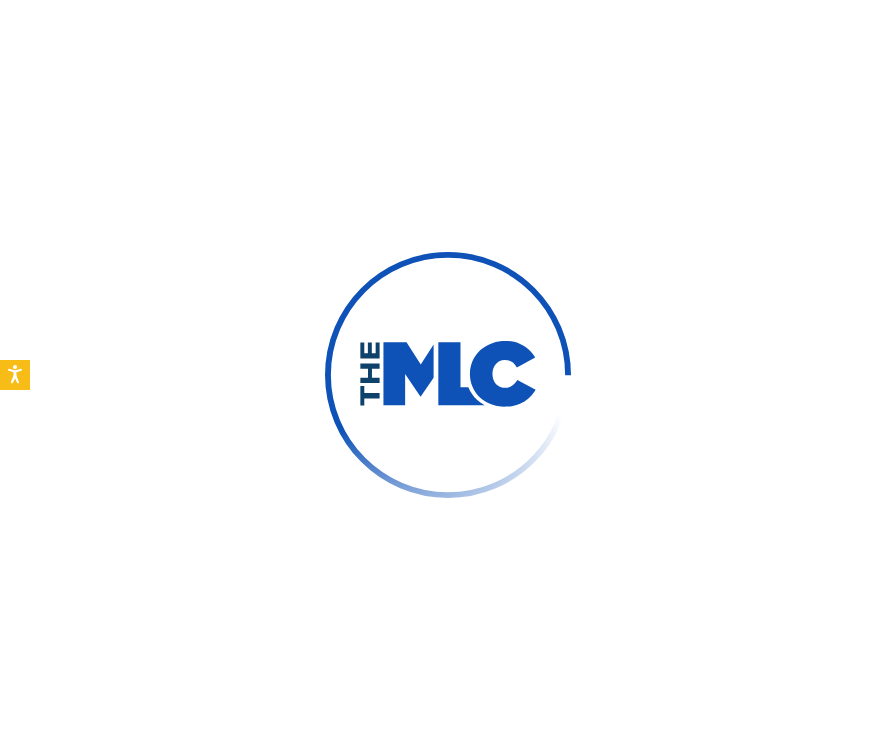 scroll, scrollTop: 0, scrollLeft: 0, axis: both 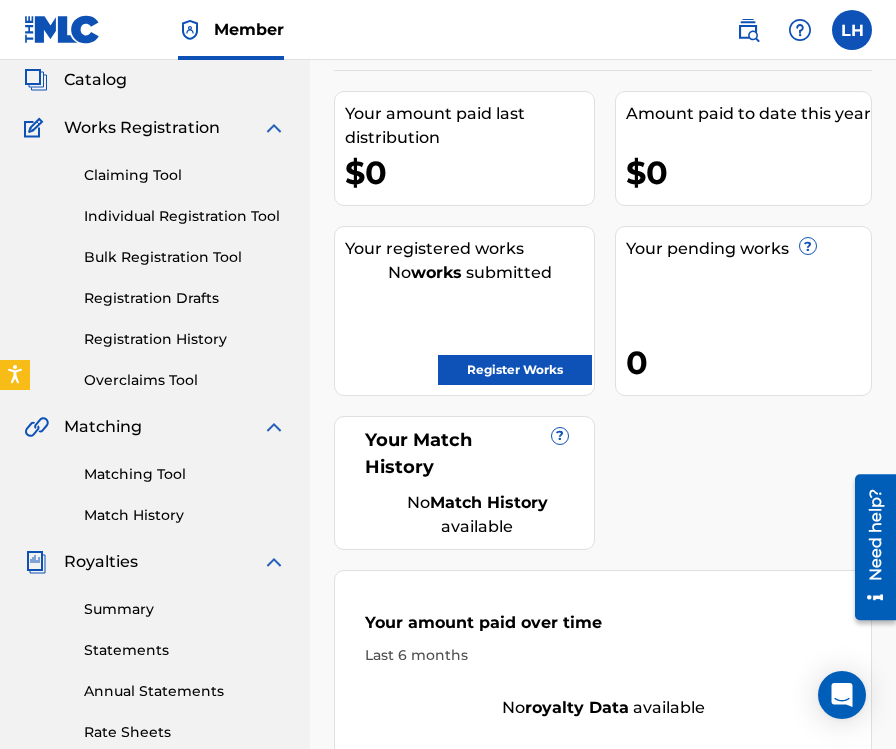 click on "Registration History" at bounding box center [185, 339] 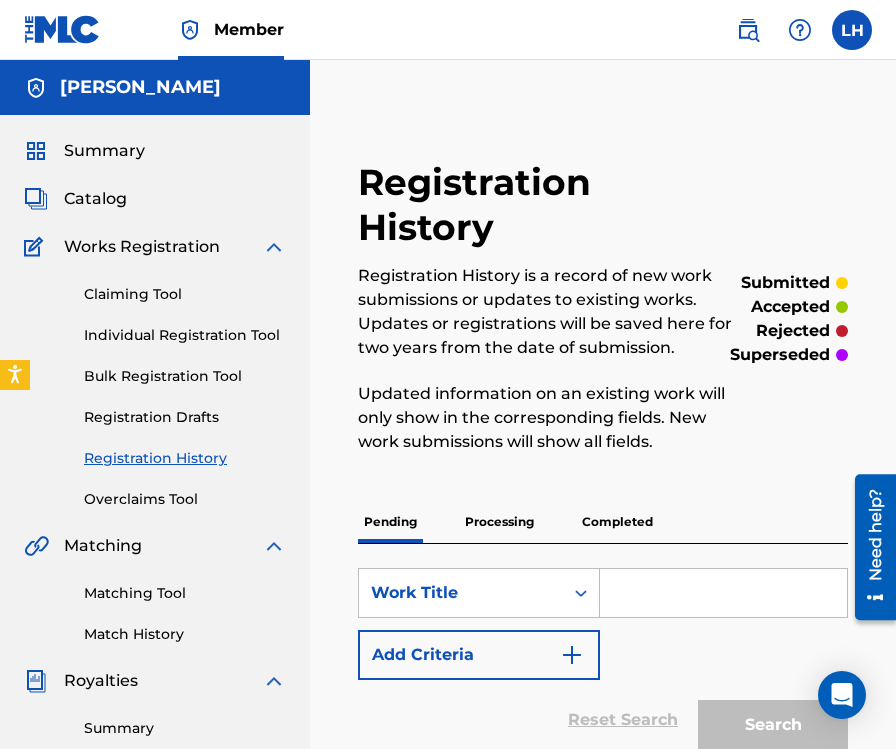 drag, startPoint x: 895, startPoint y: 168, endPoint x: 900, endPoint y: 186, distance: 18.681541 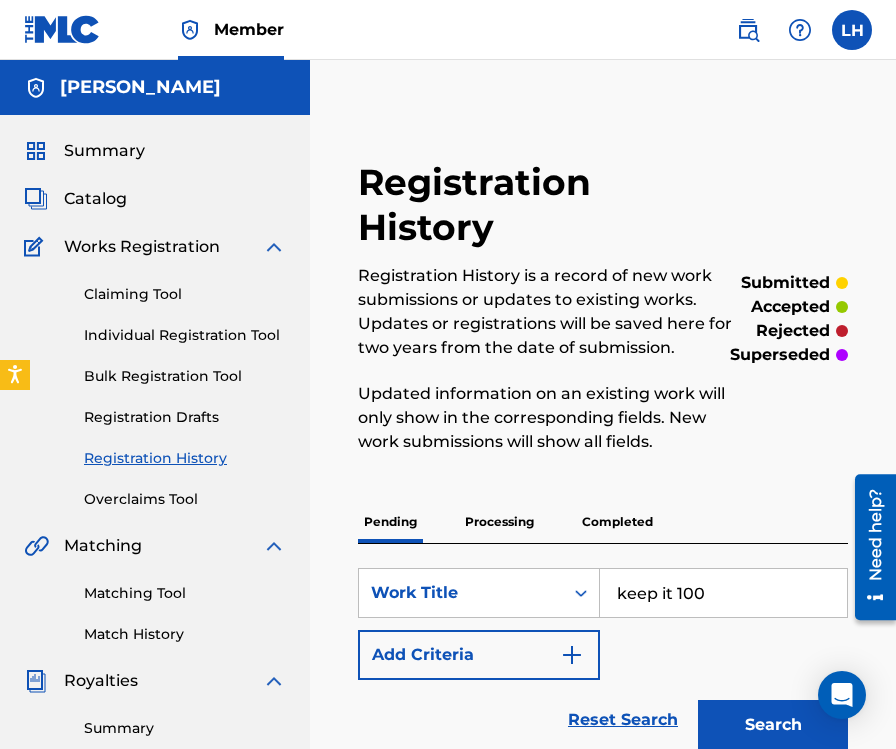 type on "keep it 100" 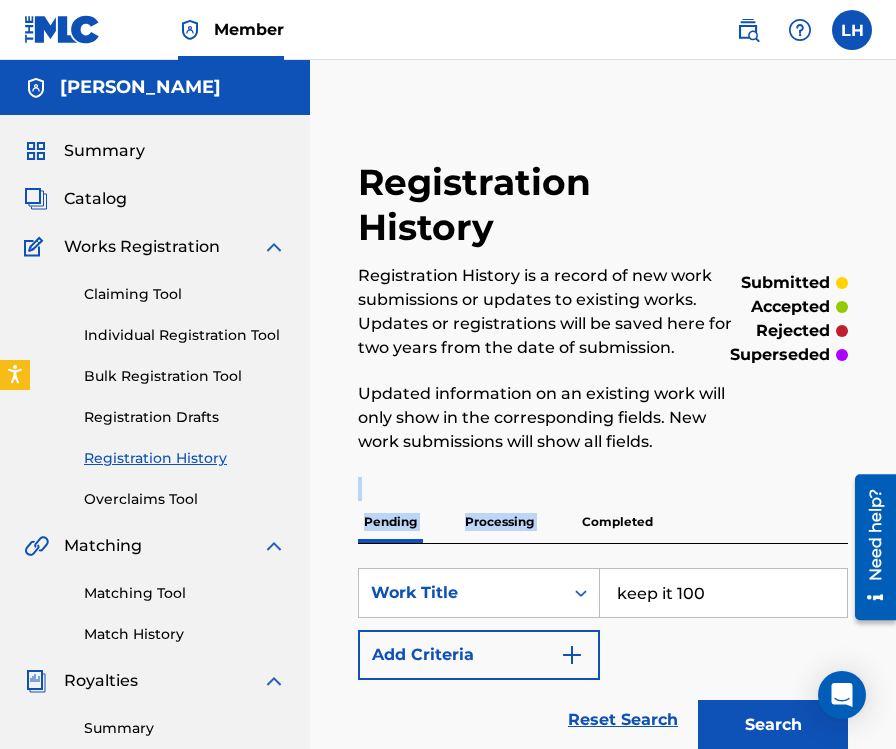 drag, startPoint x: 892, startPoint y: 404, endPoint x: 902, endPoint y: 508, distance: 104.47966 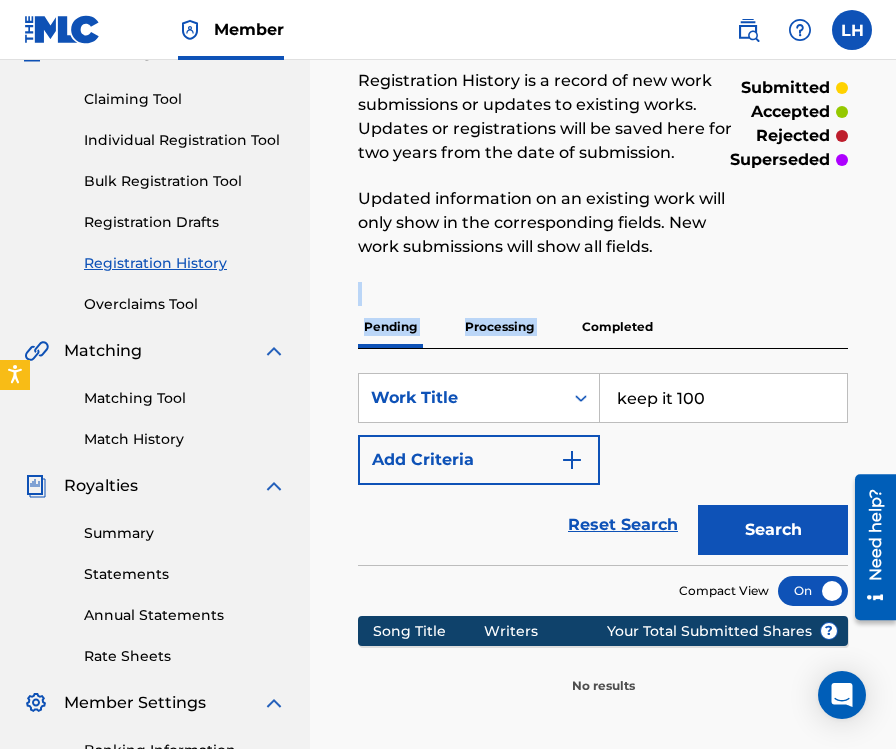 scroll, scrollTop: 207, scrollLeft: 0, axis: vertical 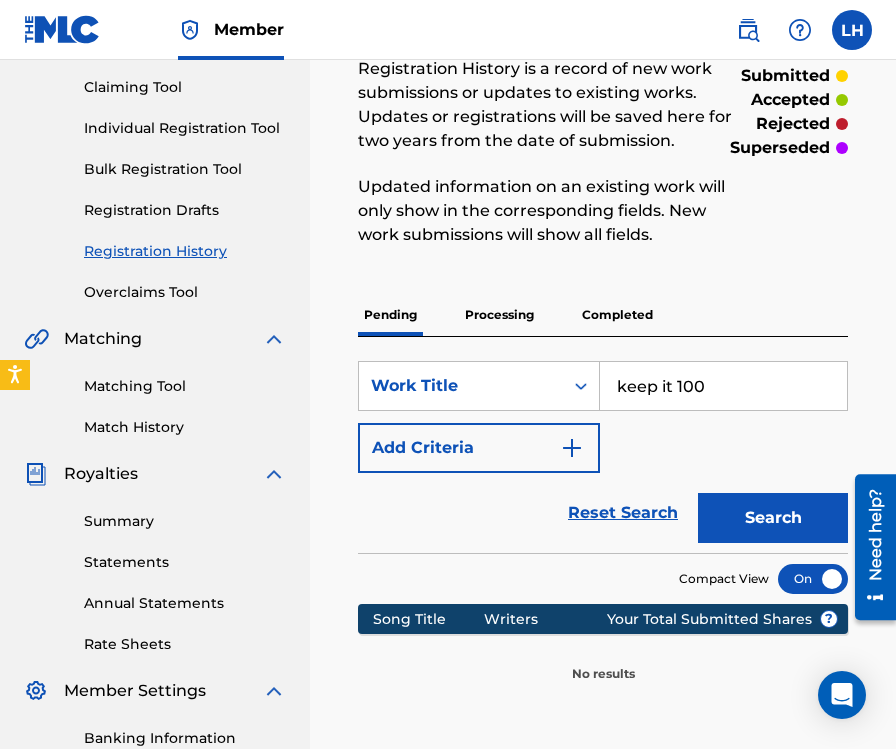 click on "SearchWithCriteria5ec3c8b7-7786-4d0f-9867-9fe7abbf7627 Work Title keep it 100 Add Criteria" at bounding box center (603, 417) 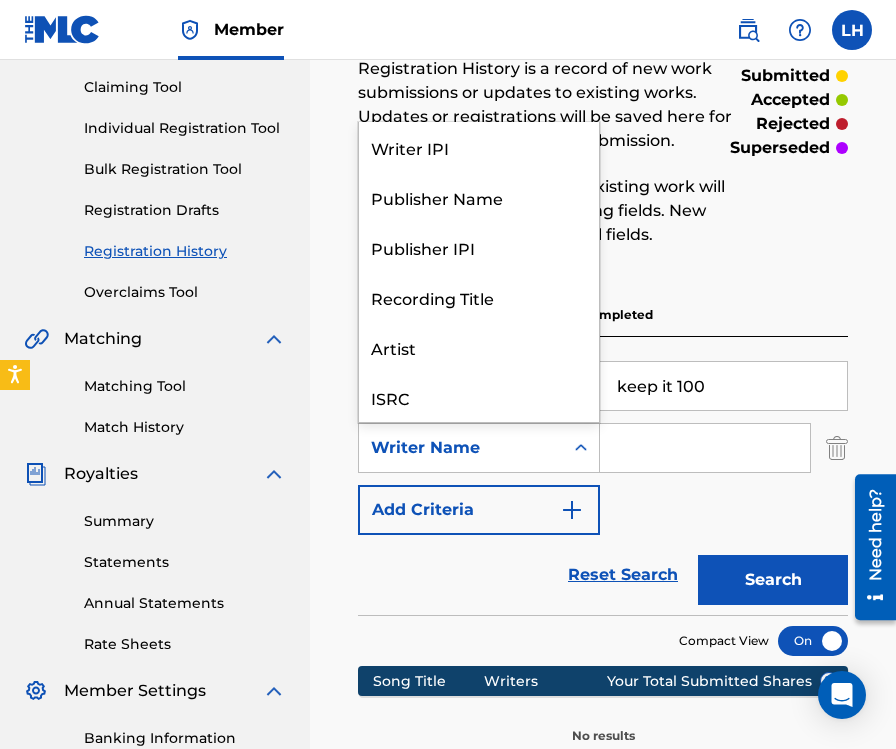 click 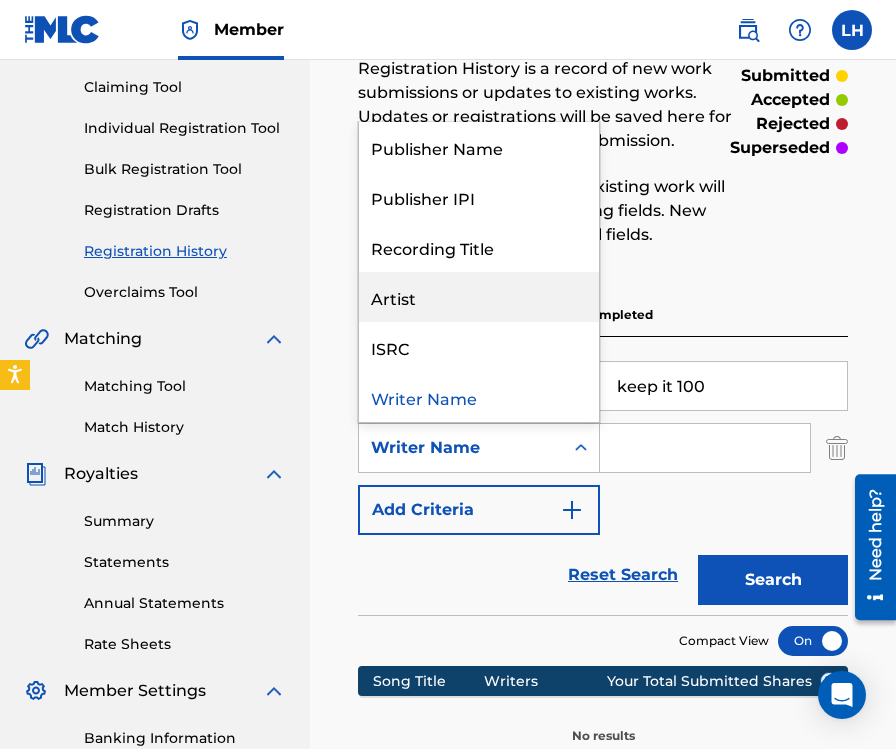 click on "Artist" at bounding box center [479, 297] 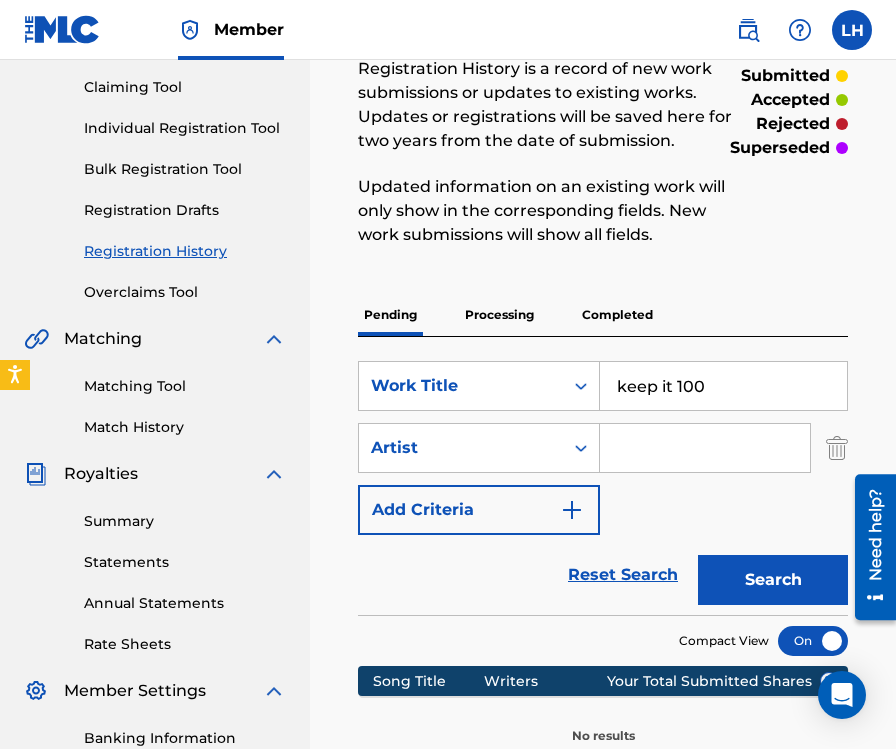 click at bounding box center (705, 448) 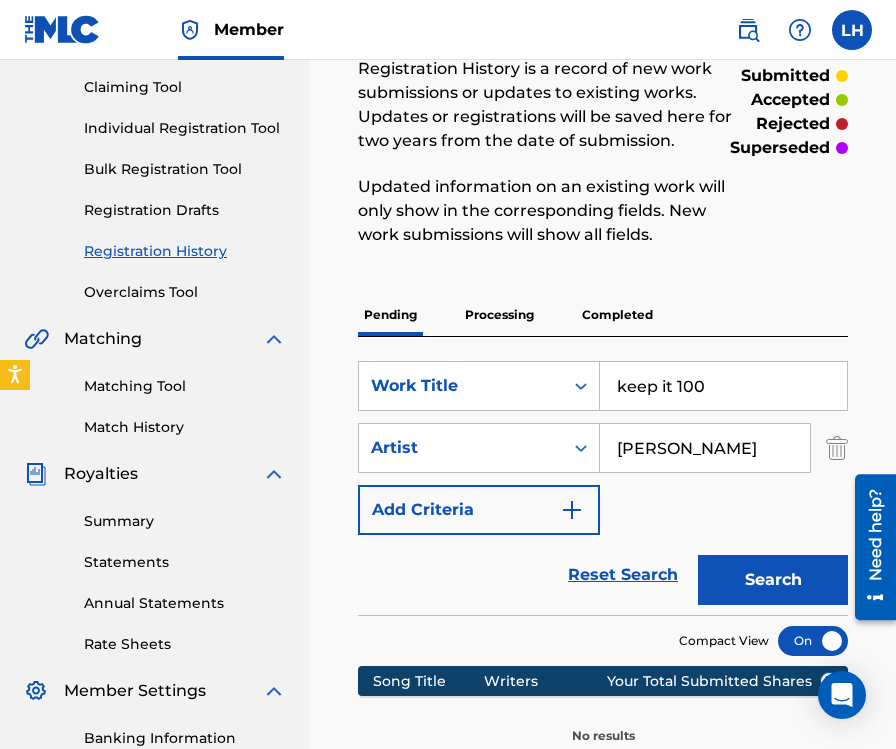type on "[PERSON_NAME]" 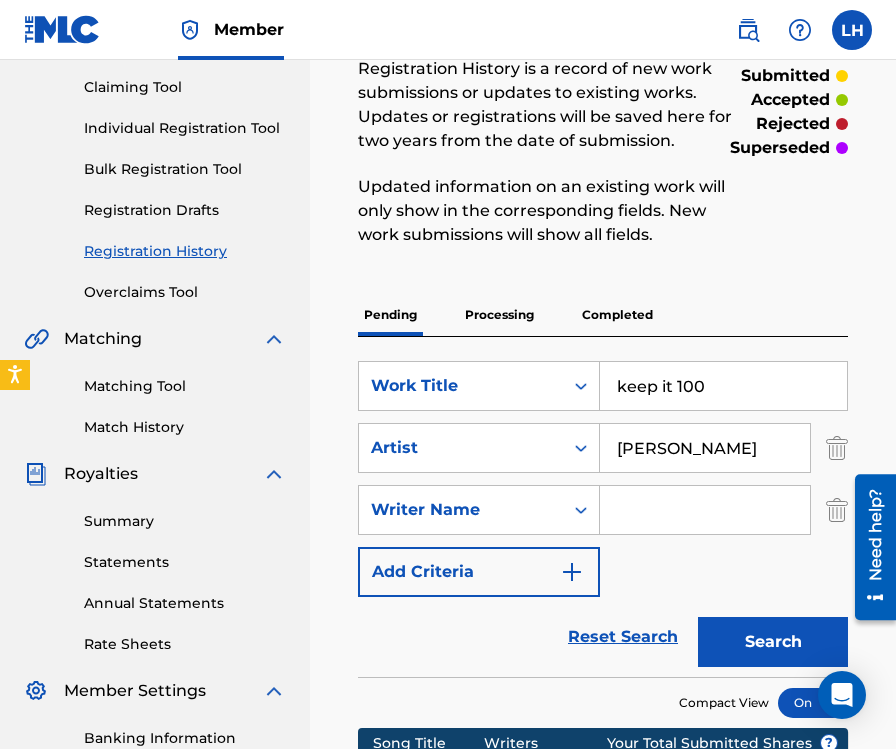 click at bounding box center (705, 510) 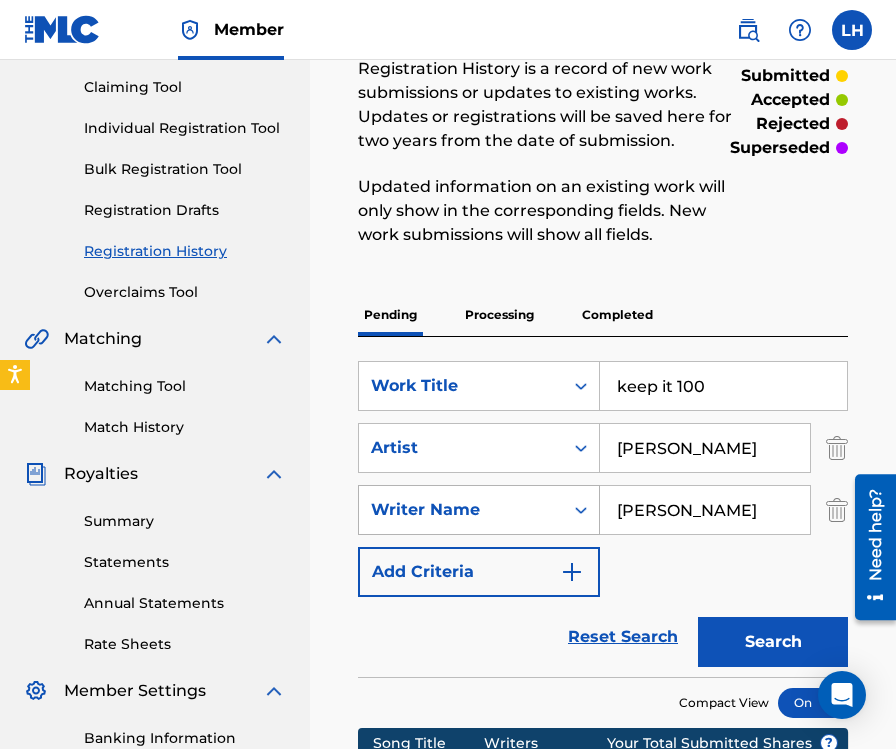 type on "[PERSON_NAME]" 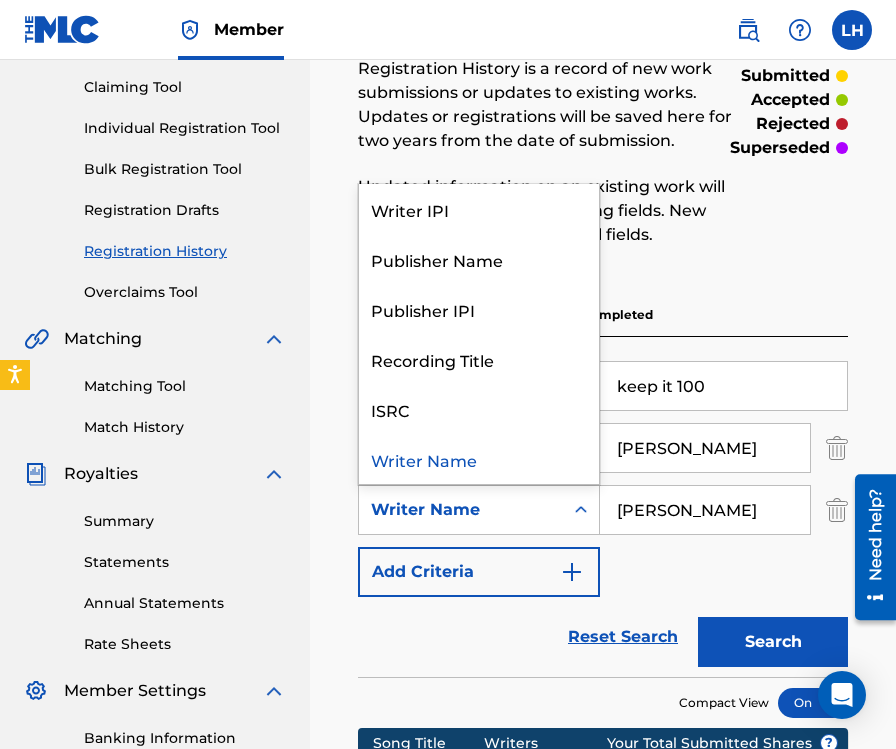 click on "Reset Search Search" at bounding box center [603, 637] 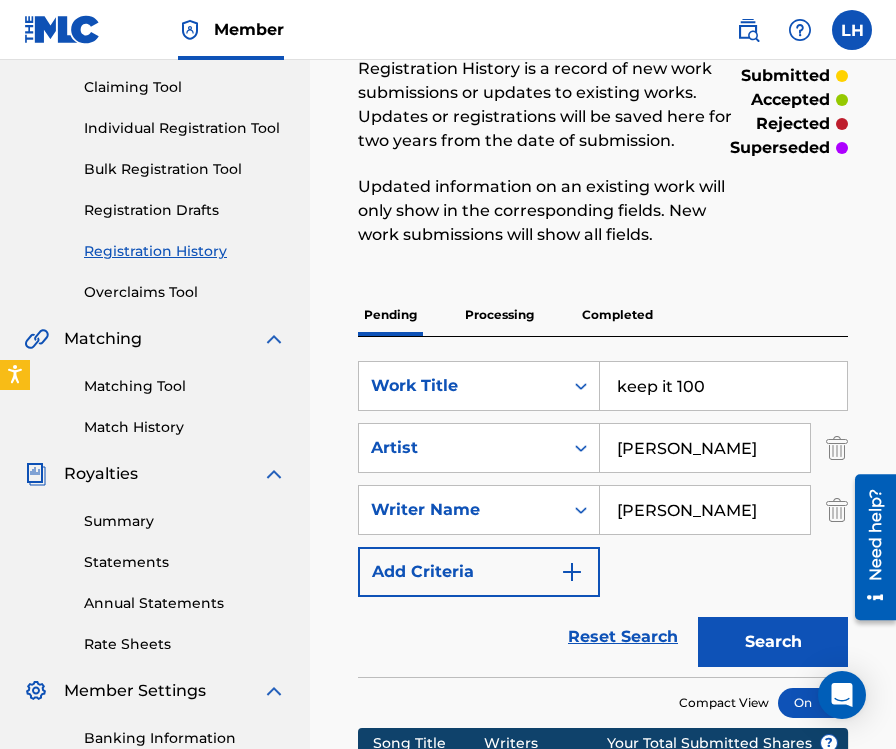 click on "Search" at bounding box center (773, 642) 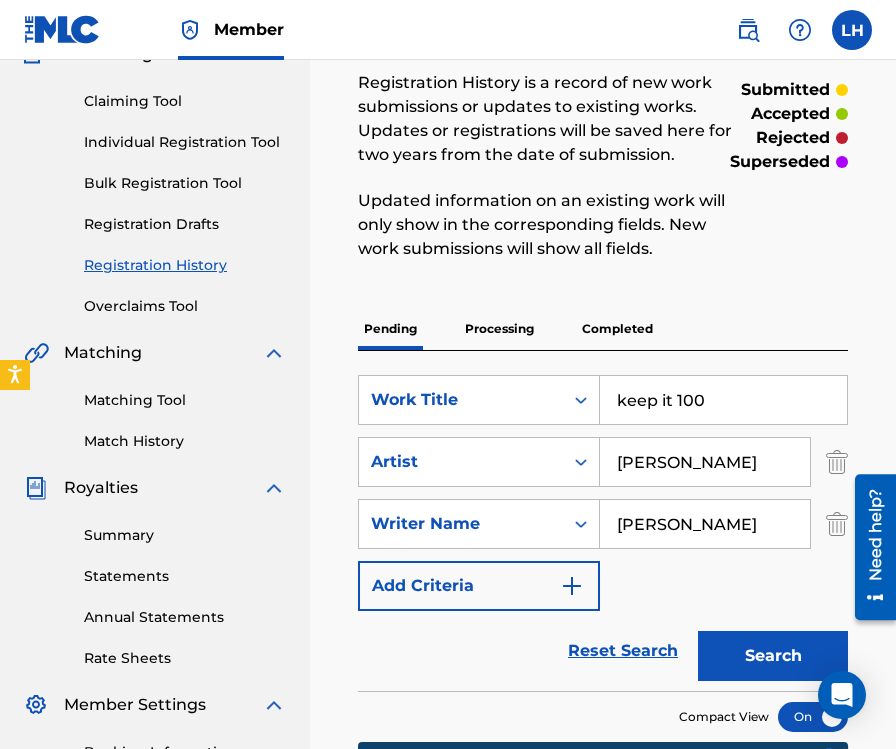 scroll, scrollTop: 167, scrollLeft: 0, axis: vertical 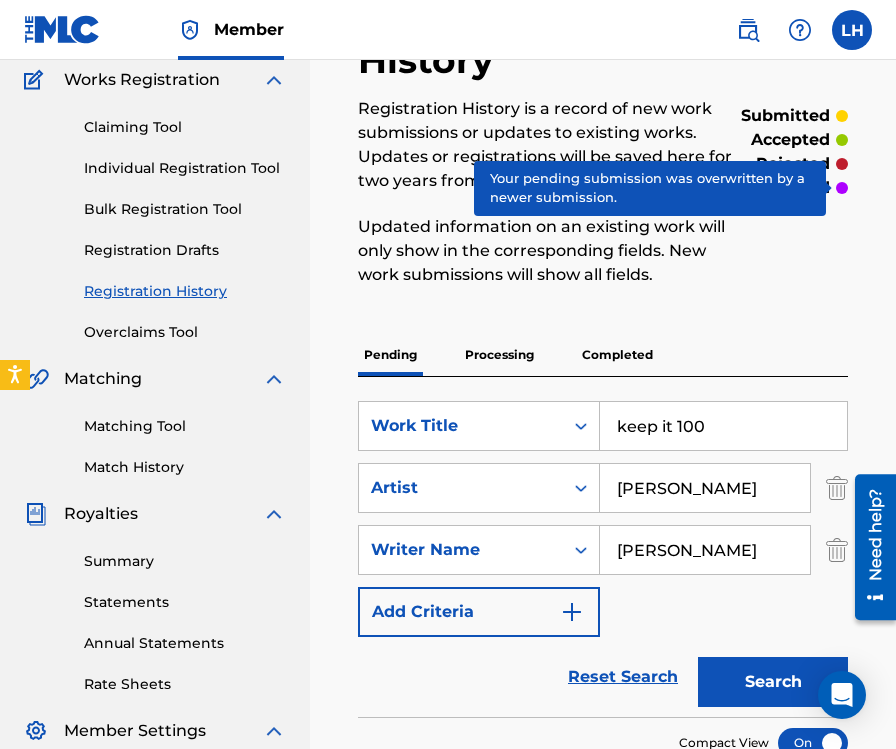 click on "Processing" at bounding box center [499, 355] 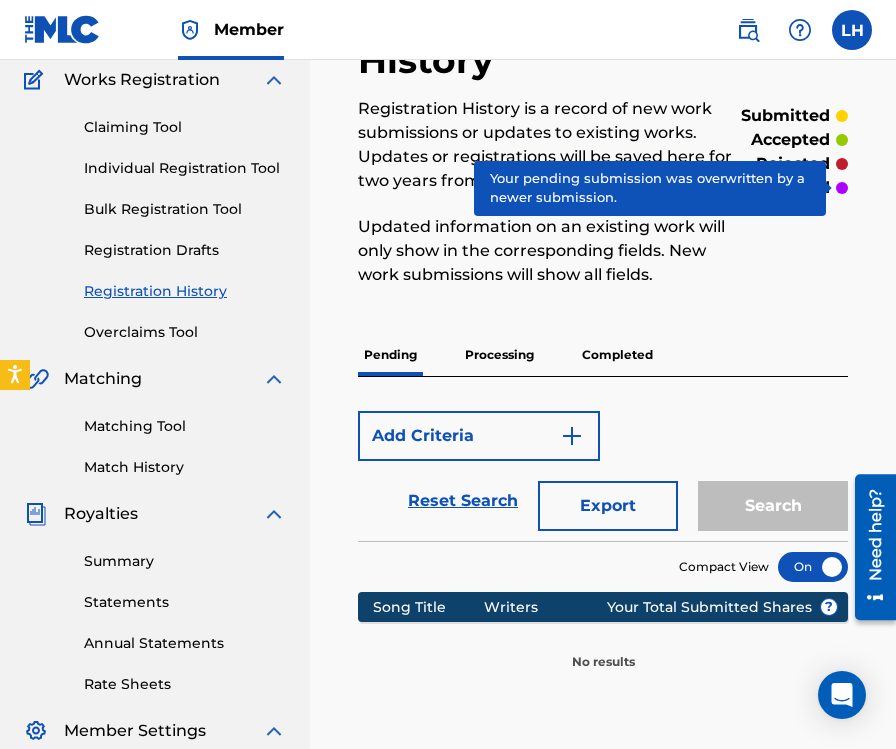scroll, scrollTop: 0, scrollLeft: 0, axis: both 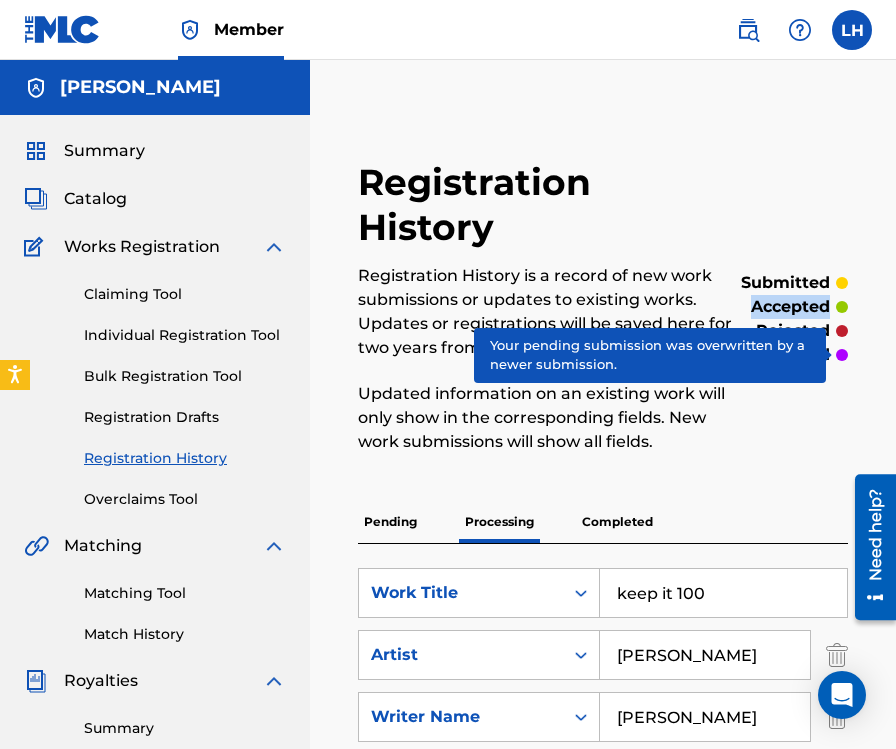 drag, startPoint x: 893, startPoint y: 168, endPoint x: 901, endPoint y: 310, distance: 142.22517 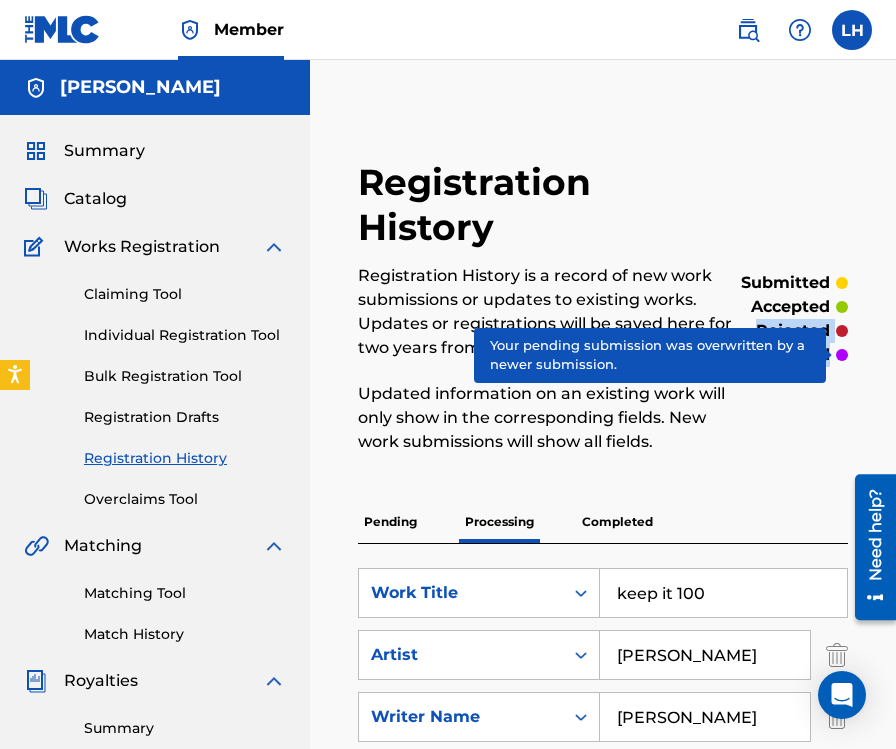 drag, startPoint x: 894, startPoint y: 313, endPoint x: 899, endPoint y: 439, distance: 126.09917 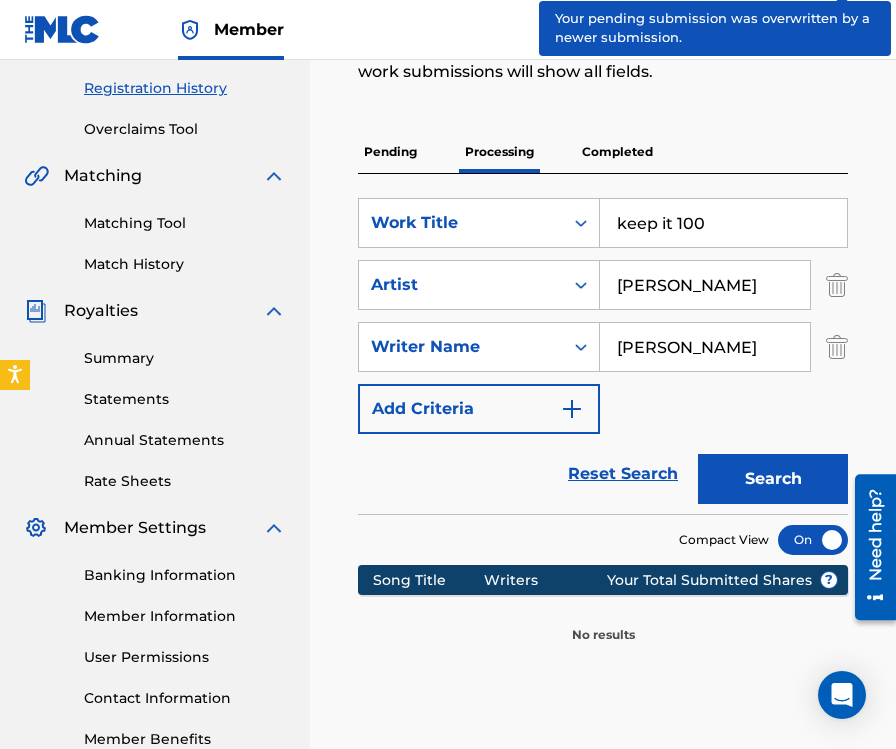 scroll, scrollTop: 389, scrollLeft: 0, axis: vertical 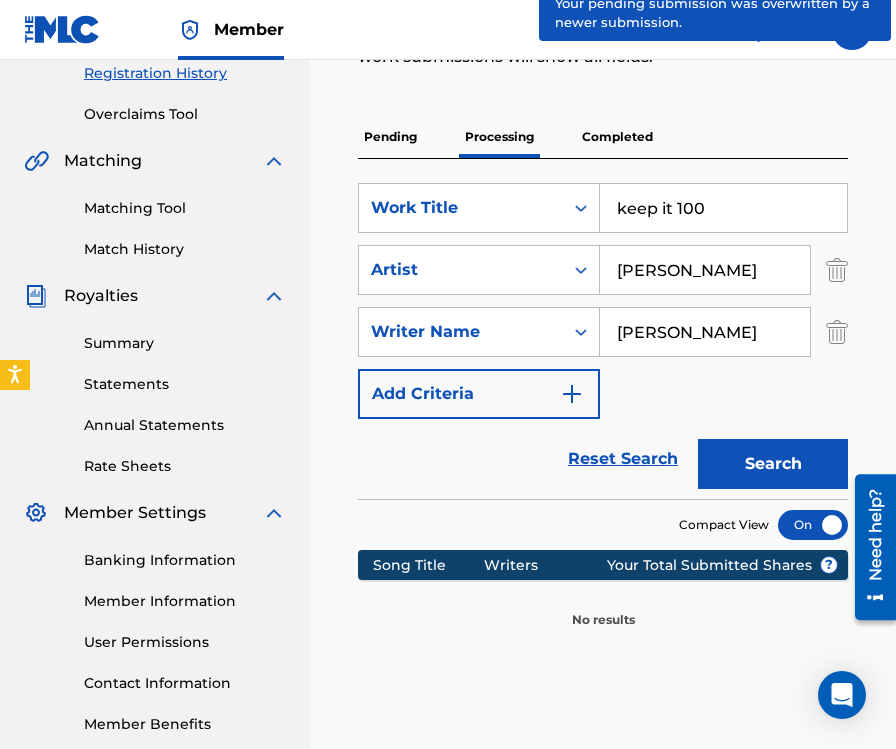 click on "Completed" at bounding box center (617, 137) 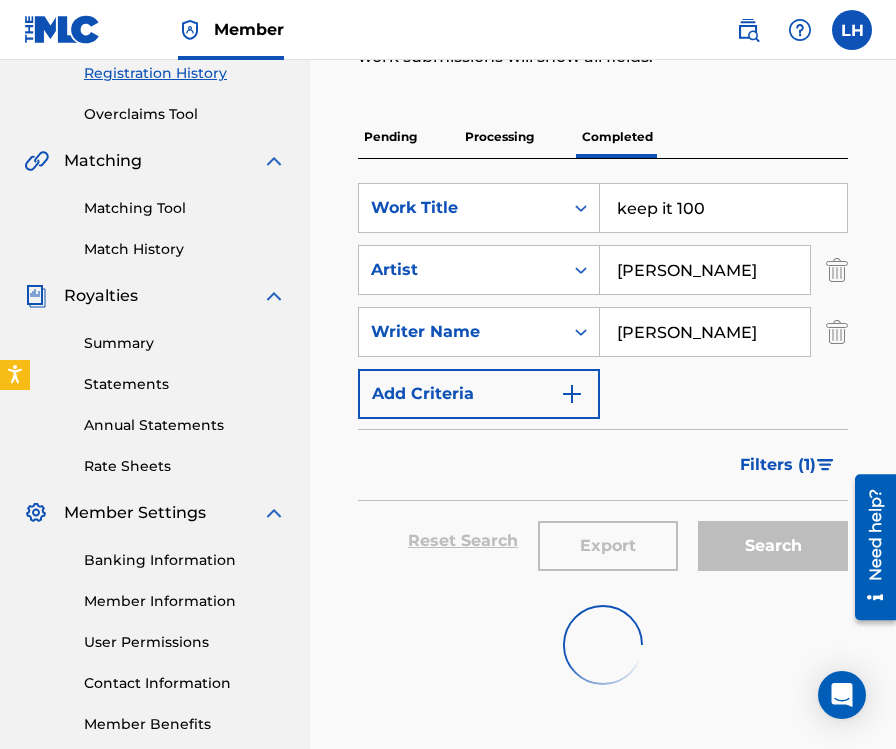 scroll, scrollTop: 0, scrollLeft: 0, axis: both 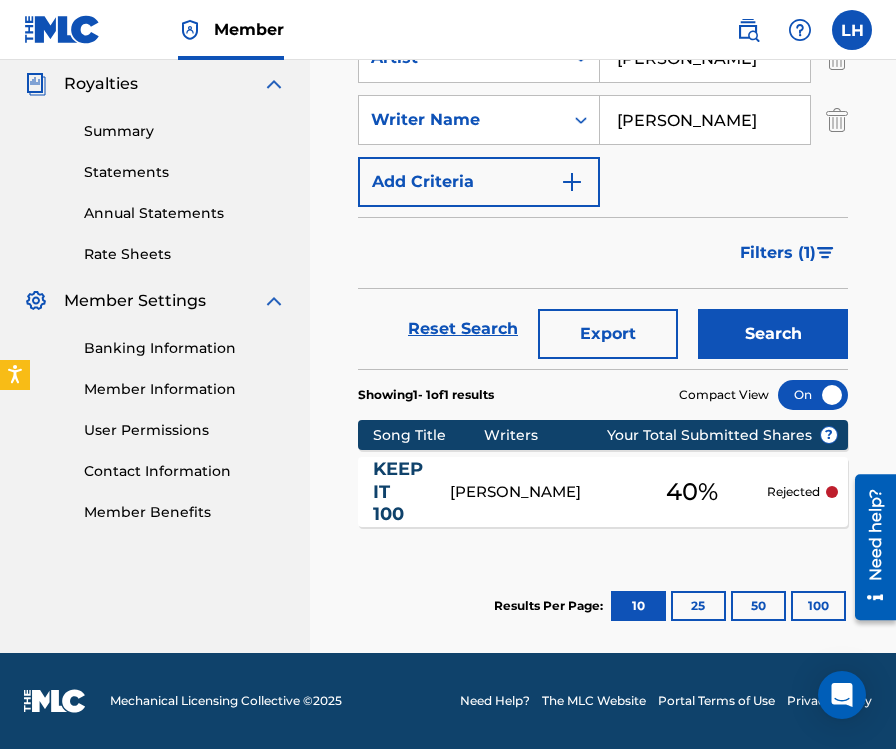 click on "25" at bounding box center (698, 606) 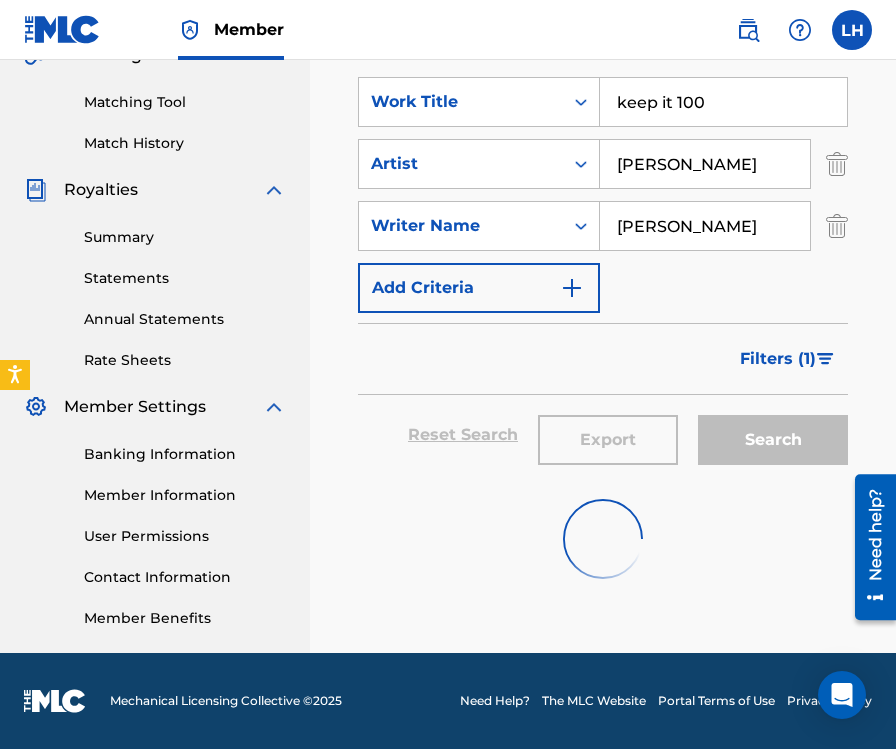 scroll, scrollTop: 491, scrollLeft: 0, axis: vertical 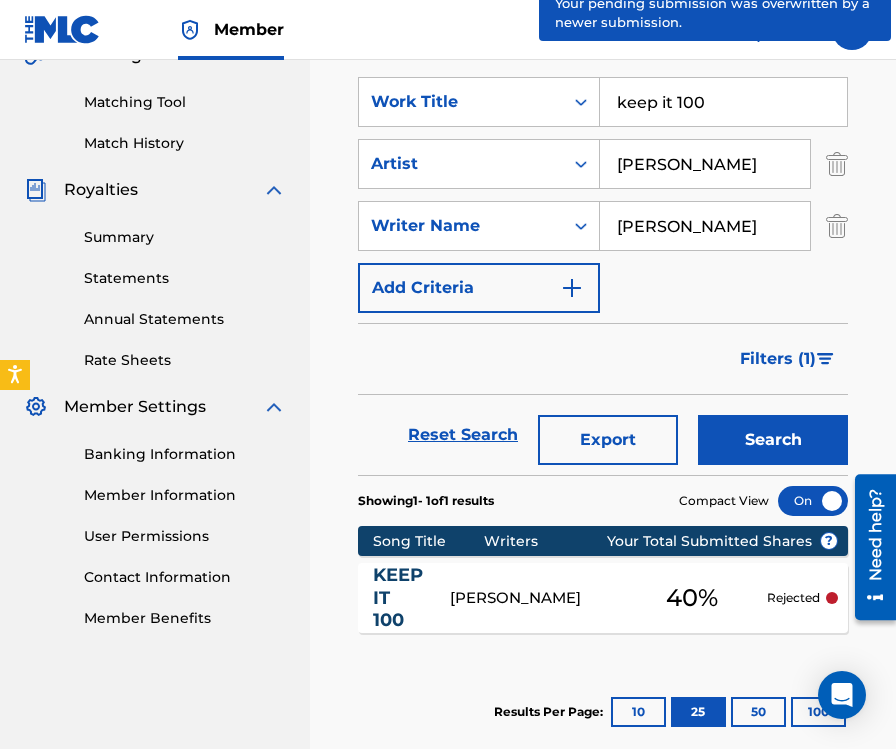 click on "50" at bounding box center [758, 712] 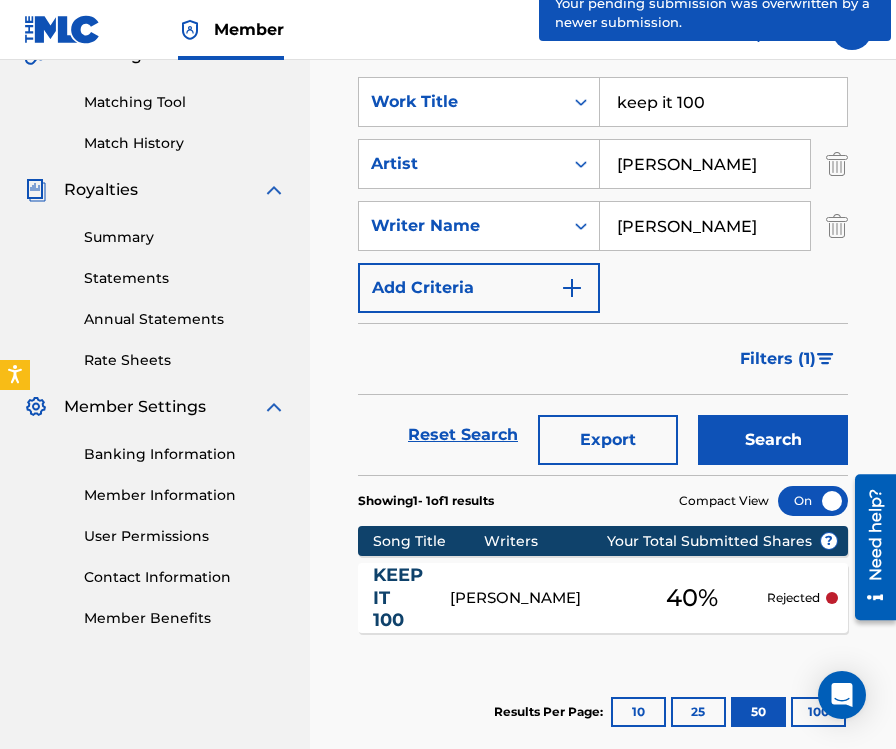 click on "100" at bounding box center (818, 712) 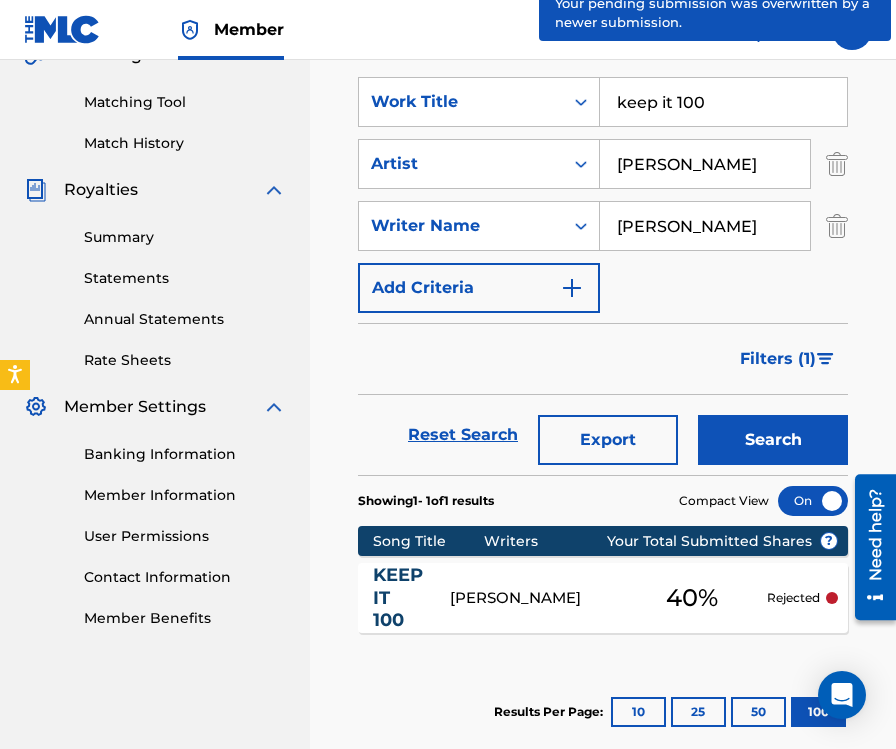 click on "10" at bounding box center (638, 712) 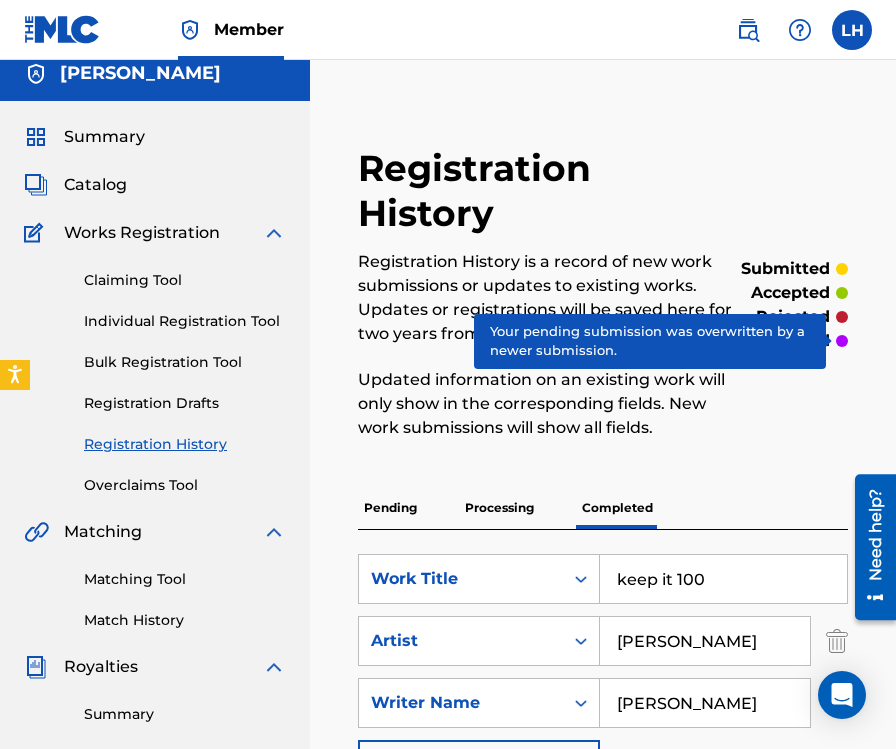 scroll, scrollTop: 0, scrollLeft: 0, axis: both 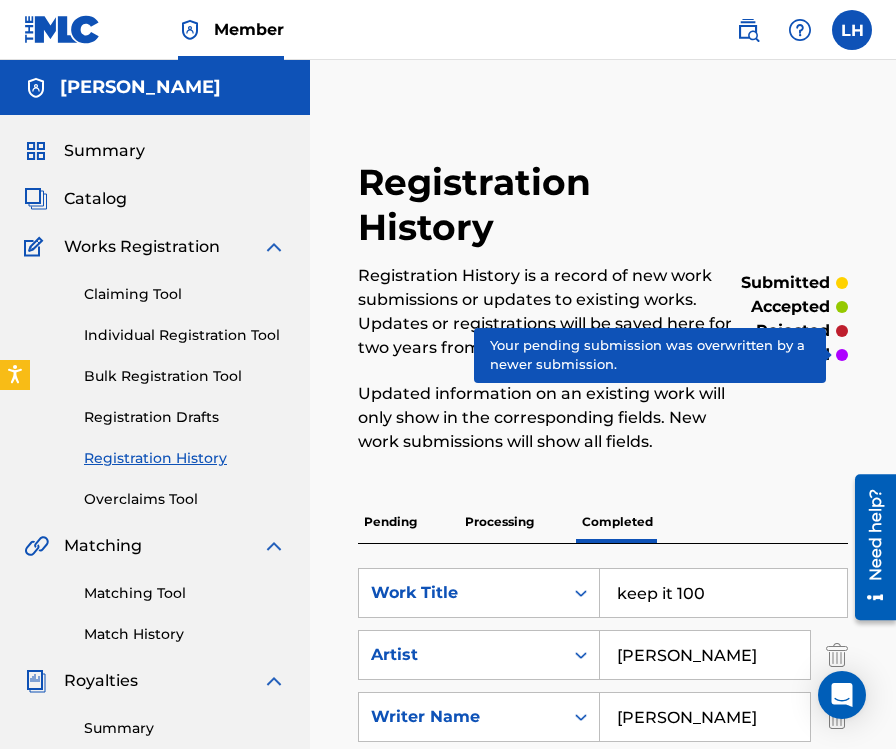 click on "Catalog" at bounding box center [95, 199] 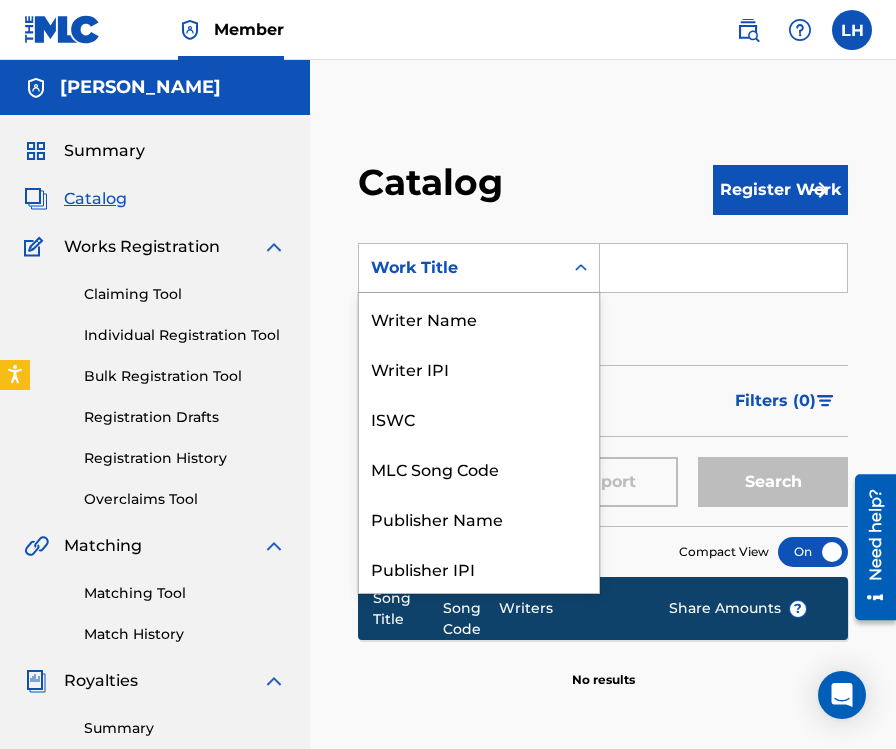 click 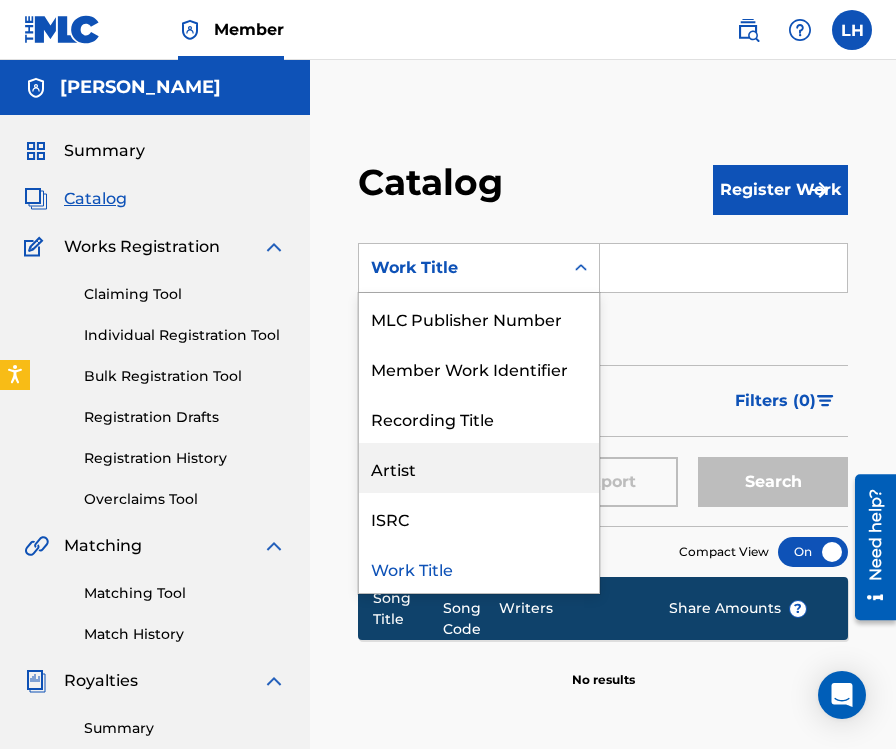click on "Artist" at bounding box center (479, 468) 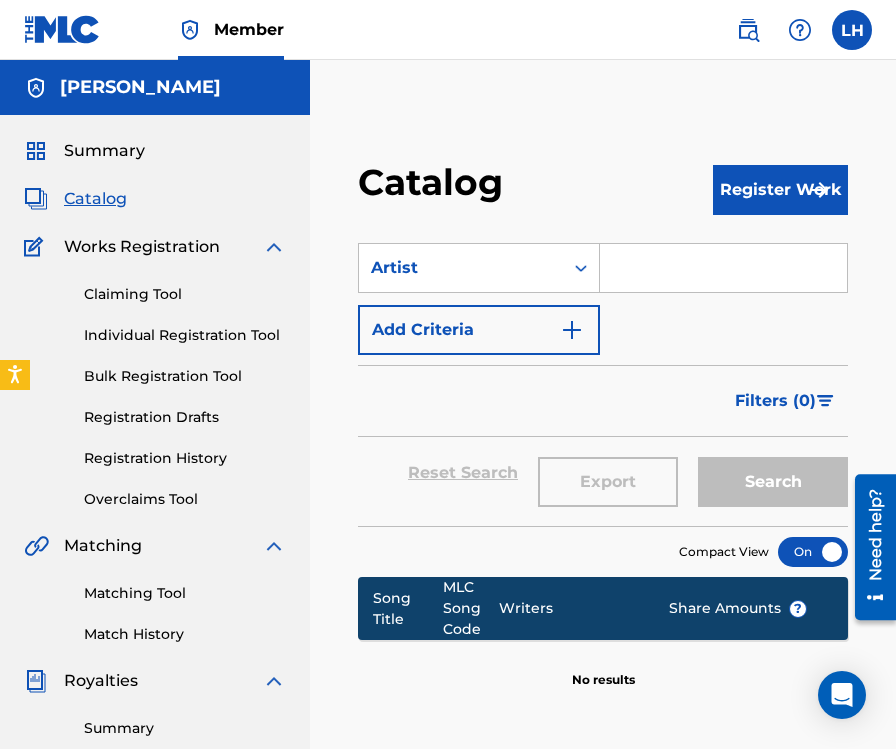 click at bounding box center (723, 268) 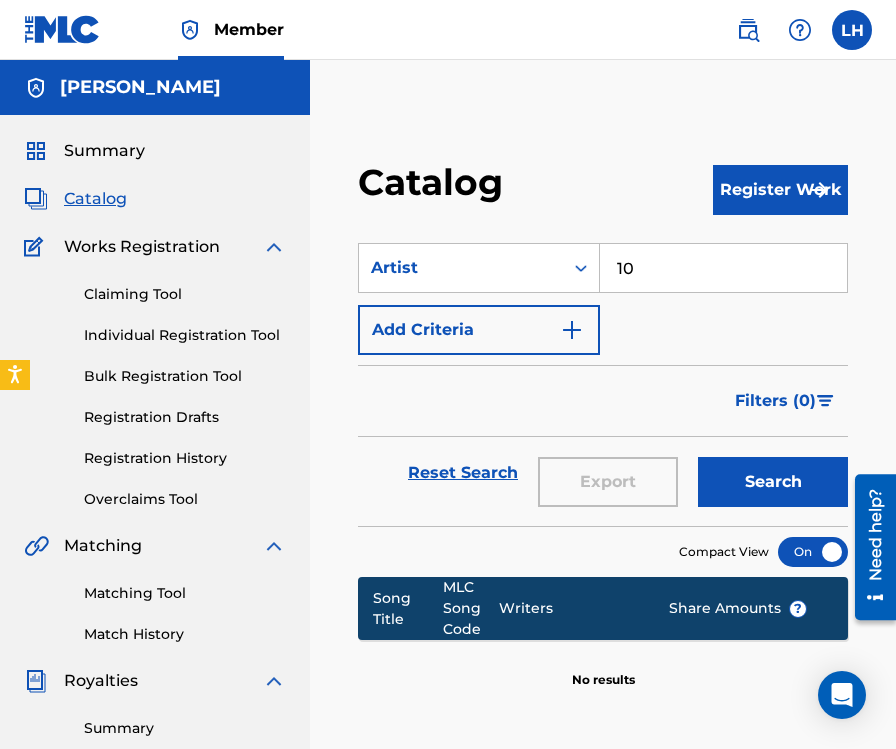 type on "1" 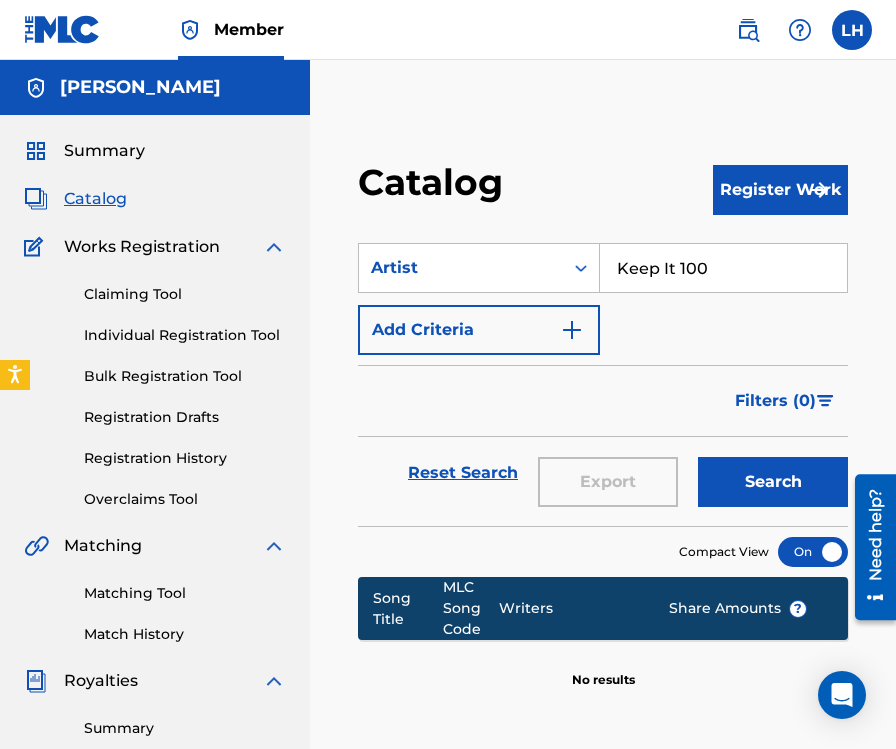 click at bounding box center [572, 330] 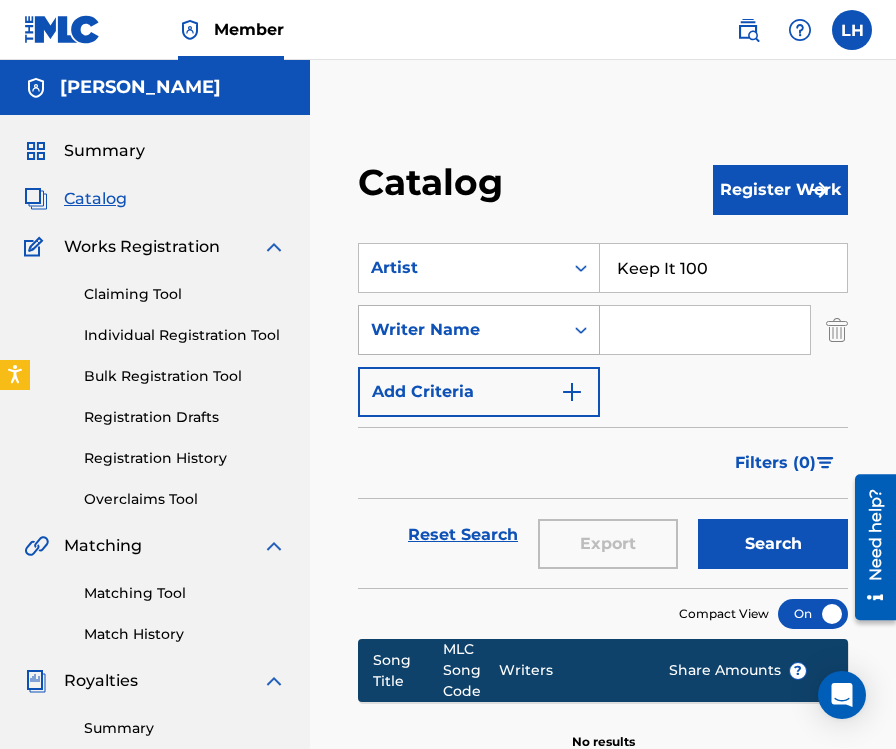 click 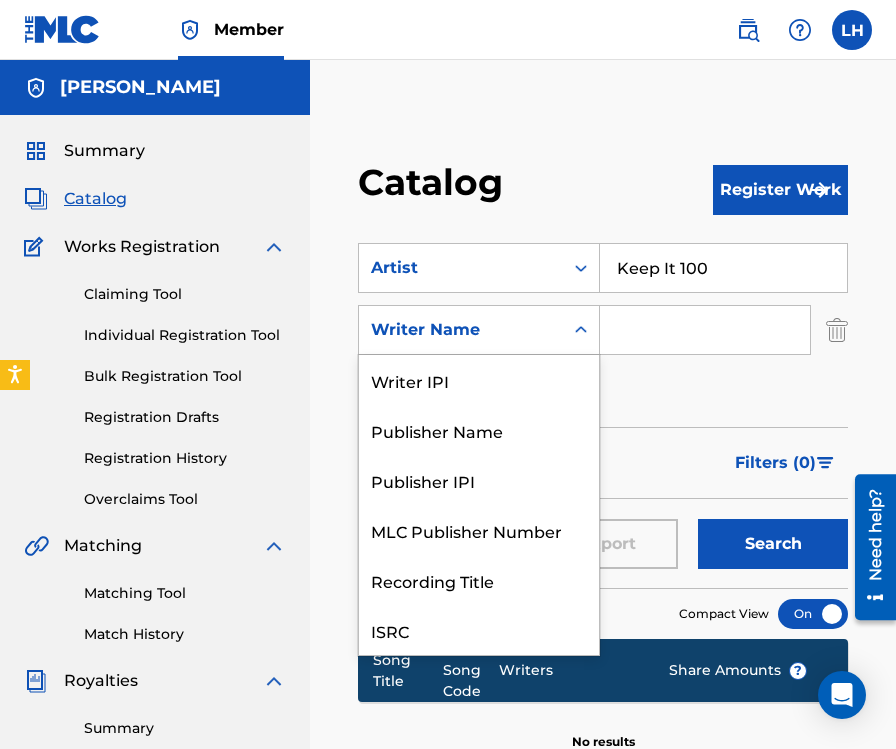 scroll, scrollTop: 50, scrollLeft: 0, axis: vertical 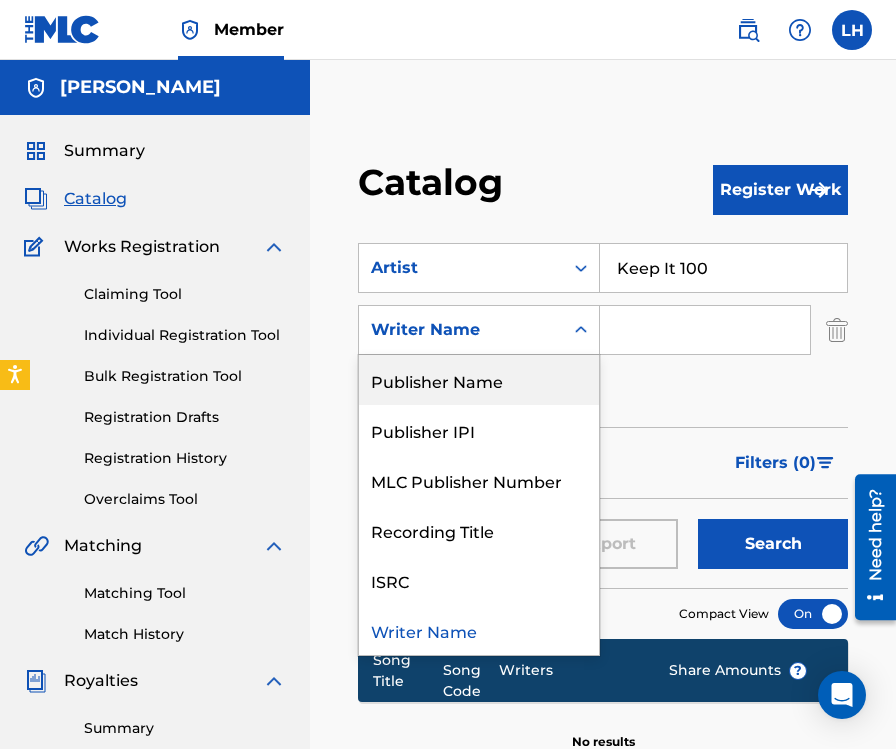 click on "Keep It 100" at bounding box center [723, 268] 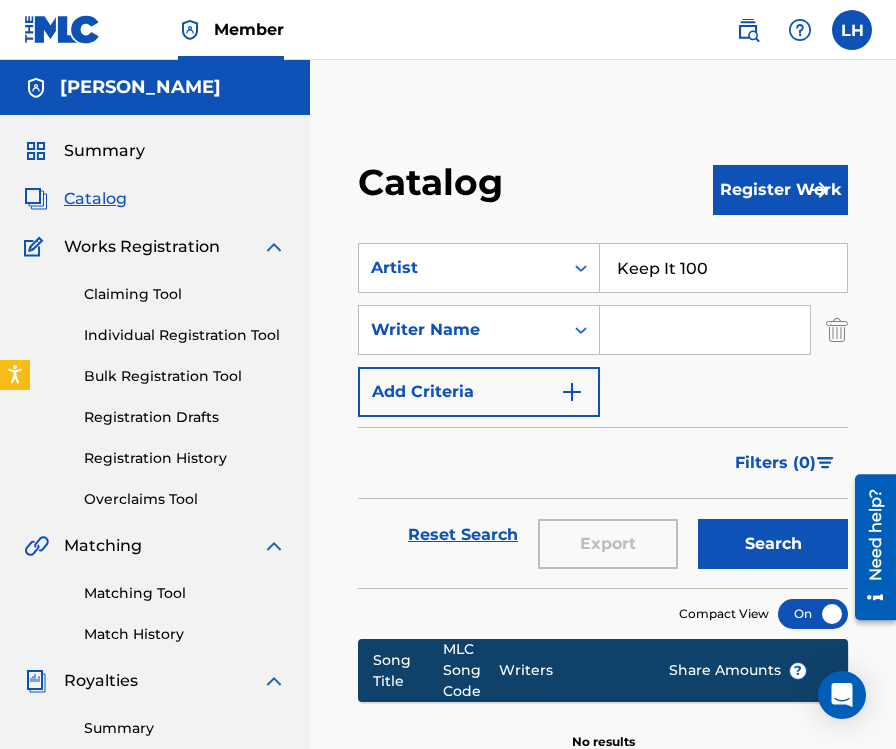 click on "Keep It 100" at bounding box center (723, 268) 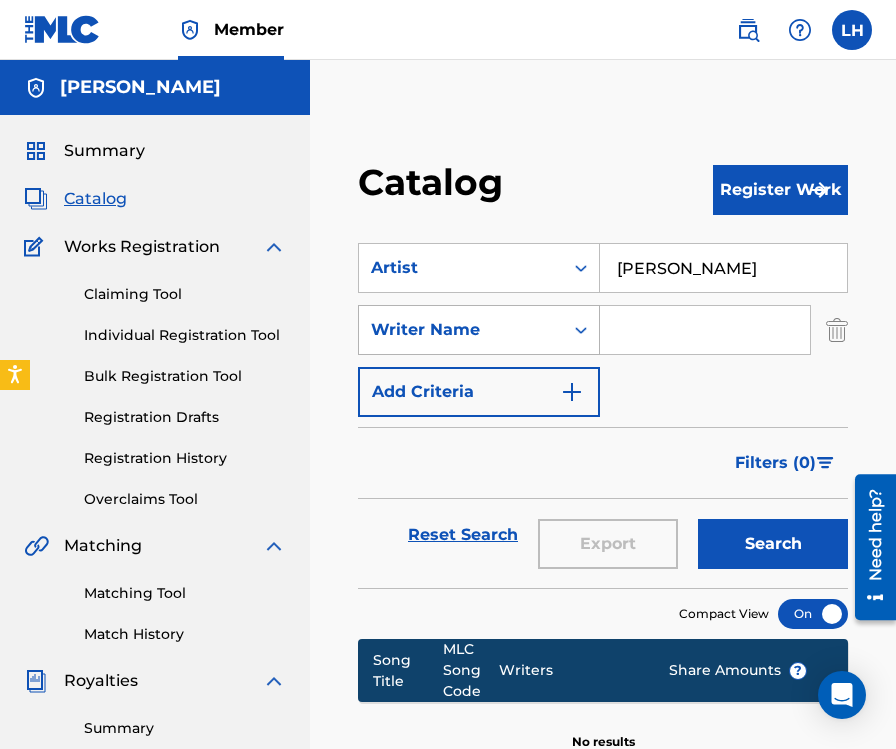 type on "[PERSON_NAME]" 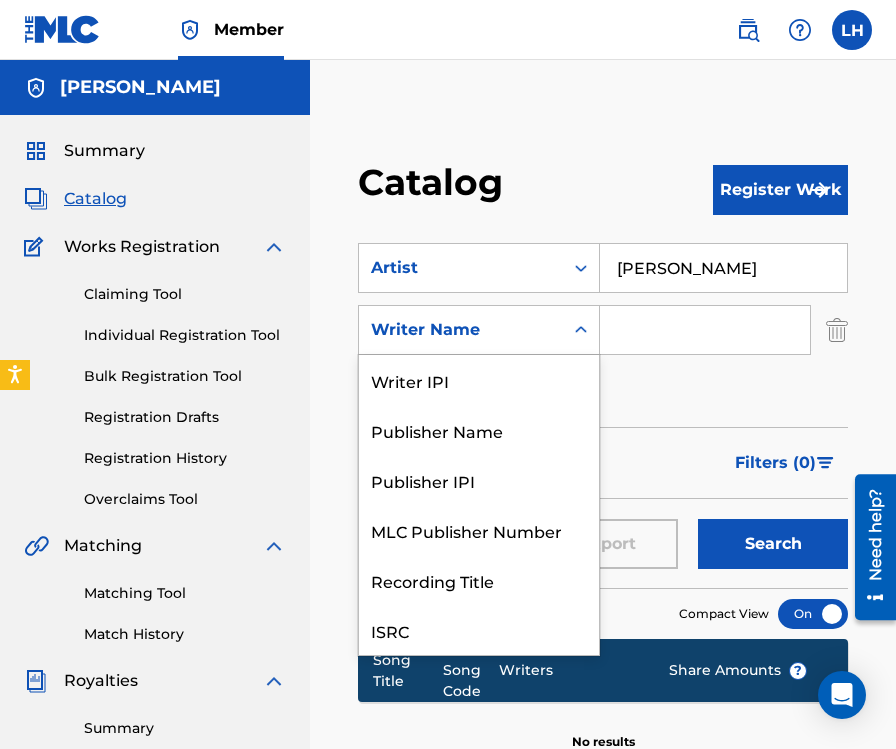 scroll, scrollTop: 50, scrollLeft: 0, axis: vertical 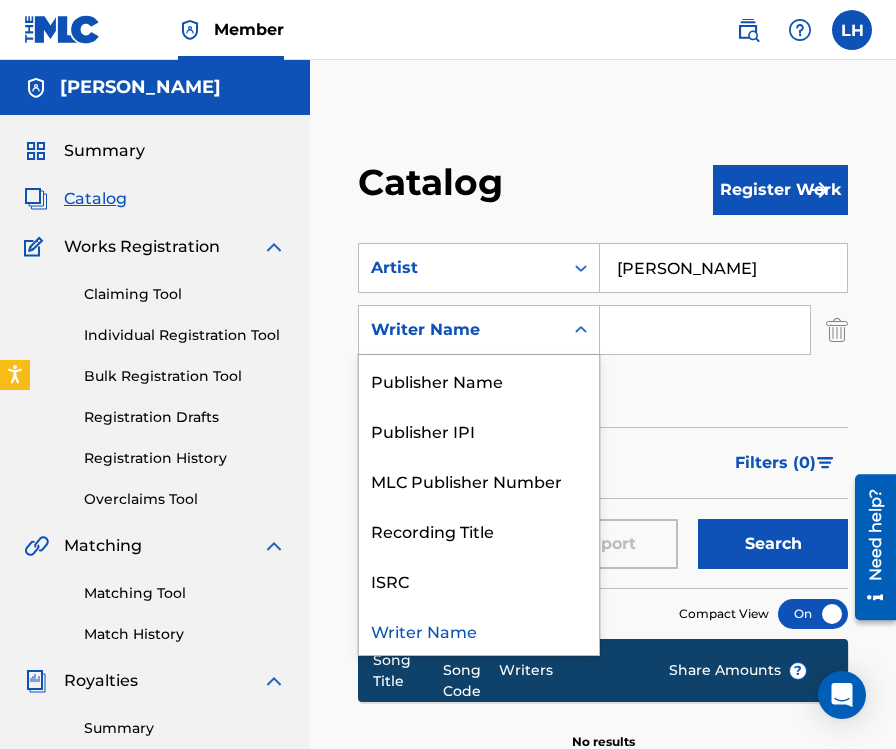 click at bounding box center (581, 330) 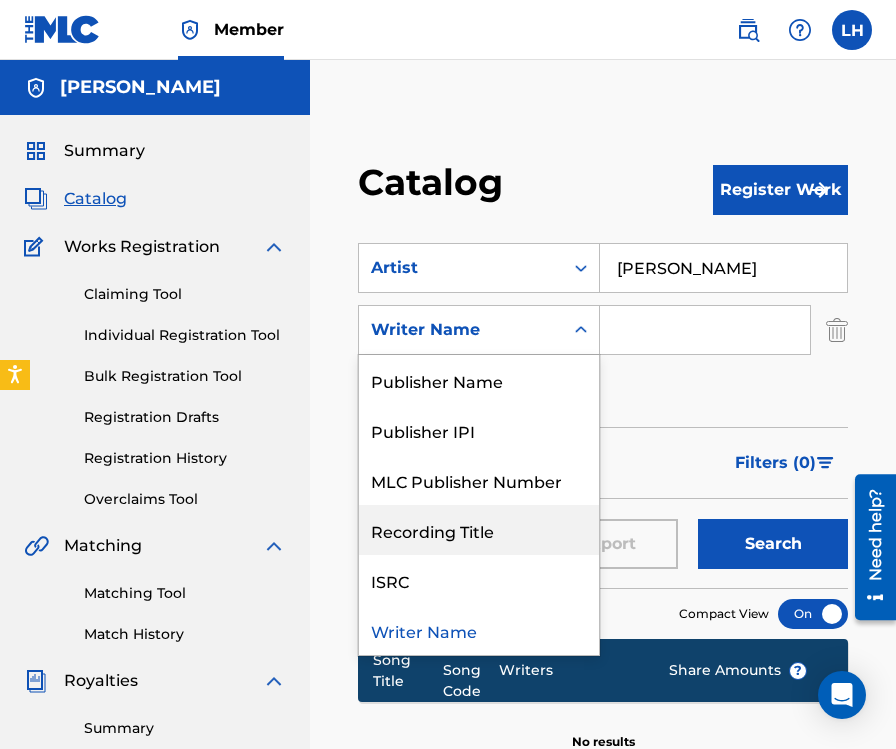 click on "Recording Title" at bounding box center (479, 530) 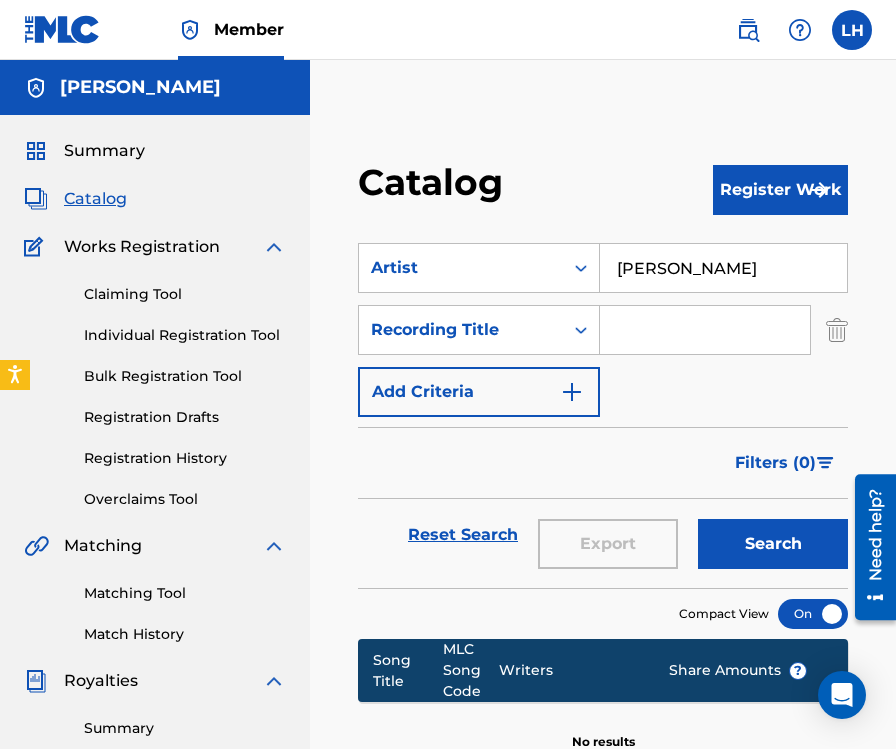 click at bounding box center (705, 330) 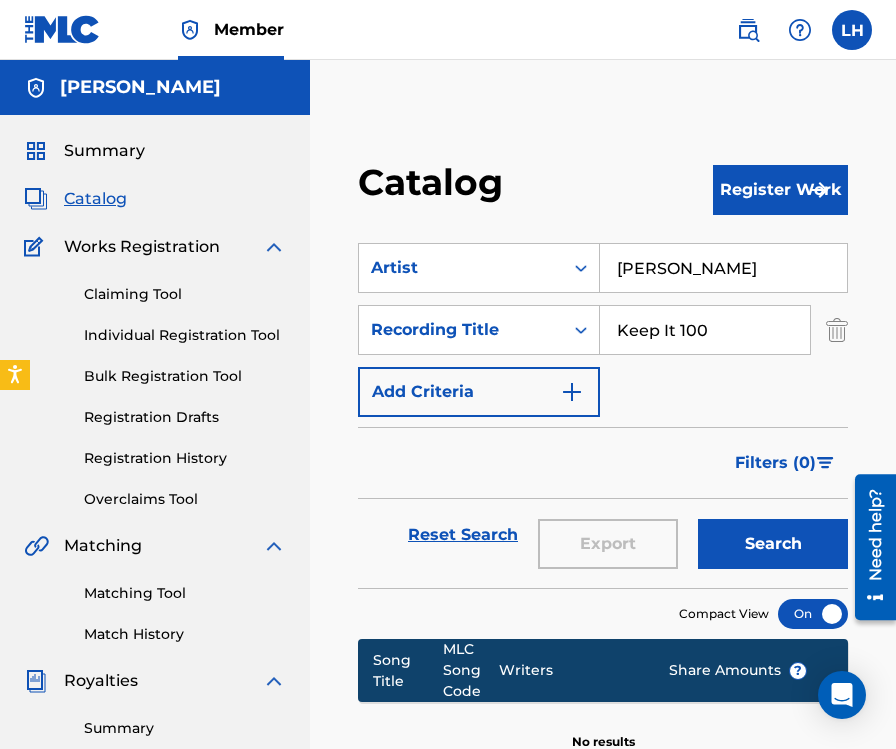 type on "Keep It 100" 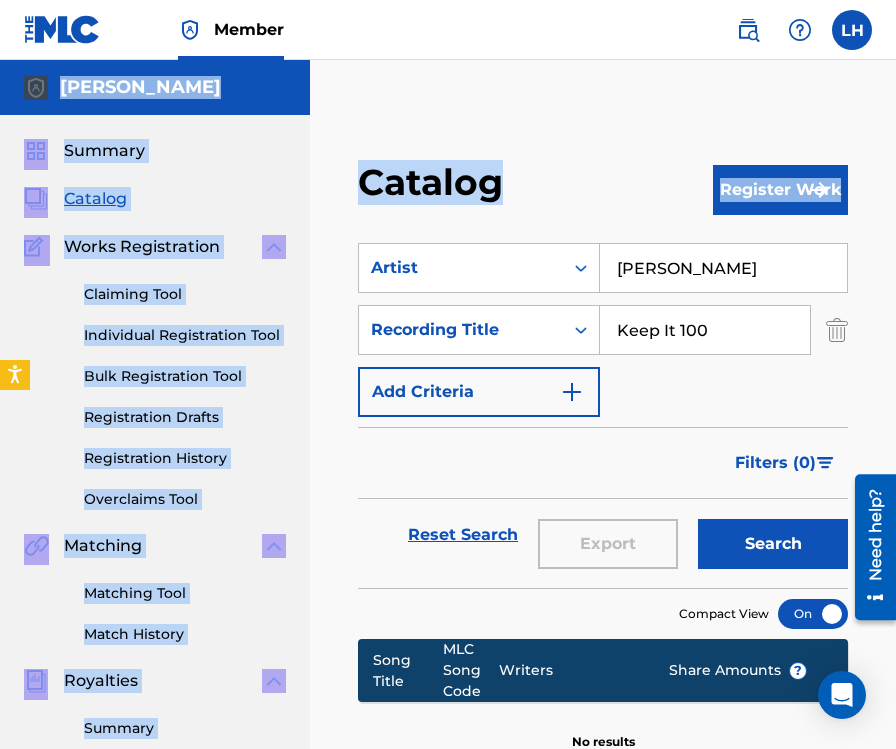 drag, startPoint x: 895, startPoint y: 195, endPoint x: 895, endPoint y: 277, distance: 82 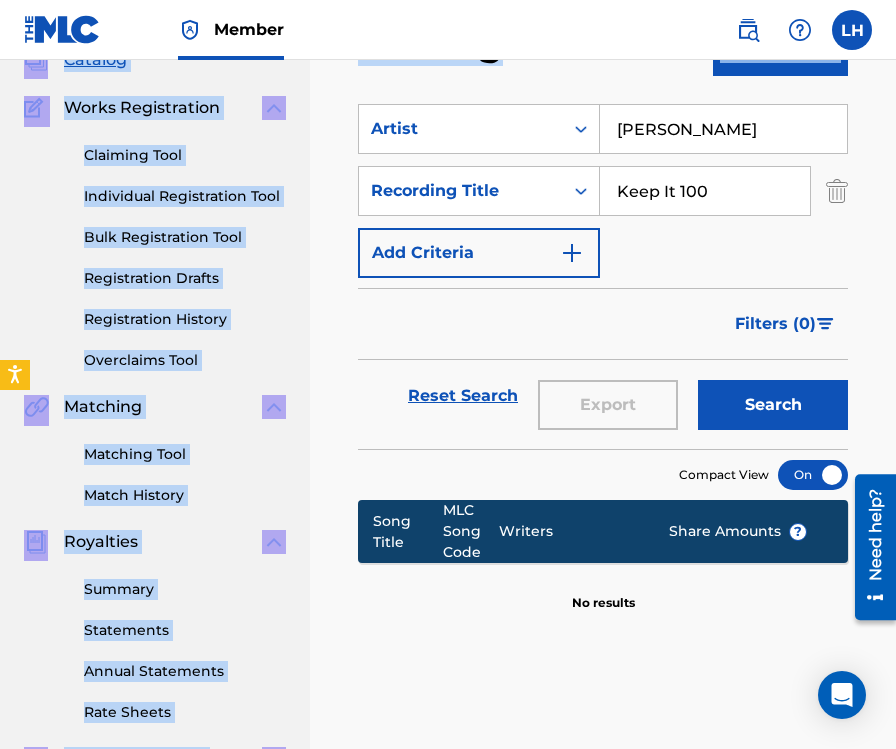 scroll, scrollTop: 141, scrollLeft: 0, axis: vertical 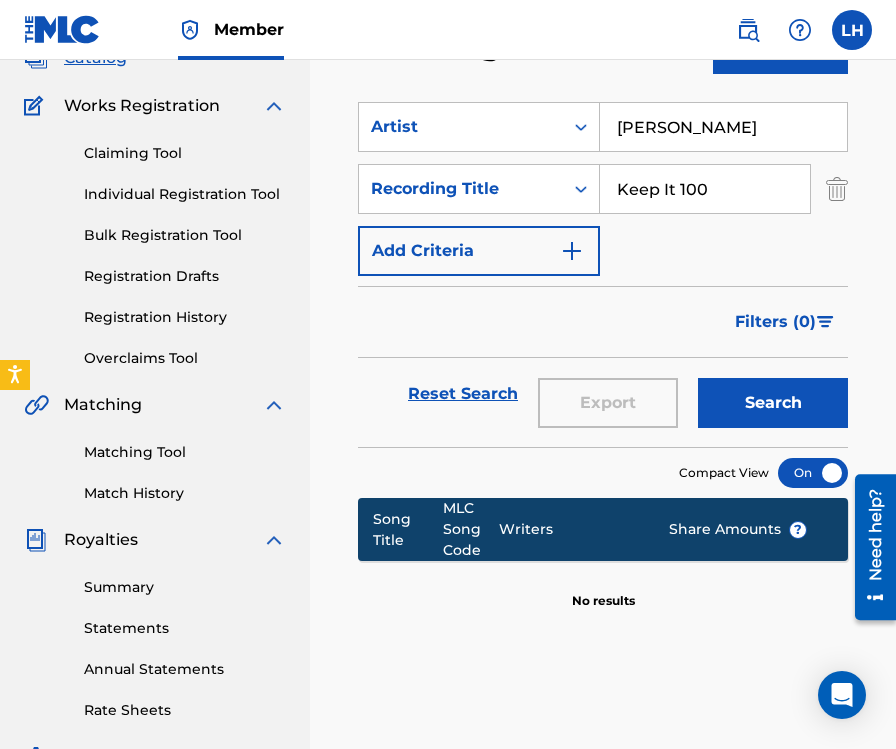 click on "Catalog Register Work SearchWithCriteria2a7d1e07-2e69-41c8-bb19-2e50cedf7195 Artist [PERSON_NAME] SearchWithCriteria47d6e3f0-7b7a-4a98-b9d5-20341df4586c Recording Title Keep It 100 Add Criteria Filter Hold Filters Overclaim   Dispute   Remove Filters Apply Filters Filters ( 0 ) Reset Search Export Search Compact View Song Title MLC Song Code Writers Share Amounts ? No results" at bounding box center [603, 314] 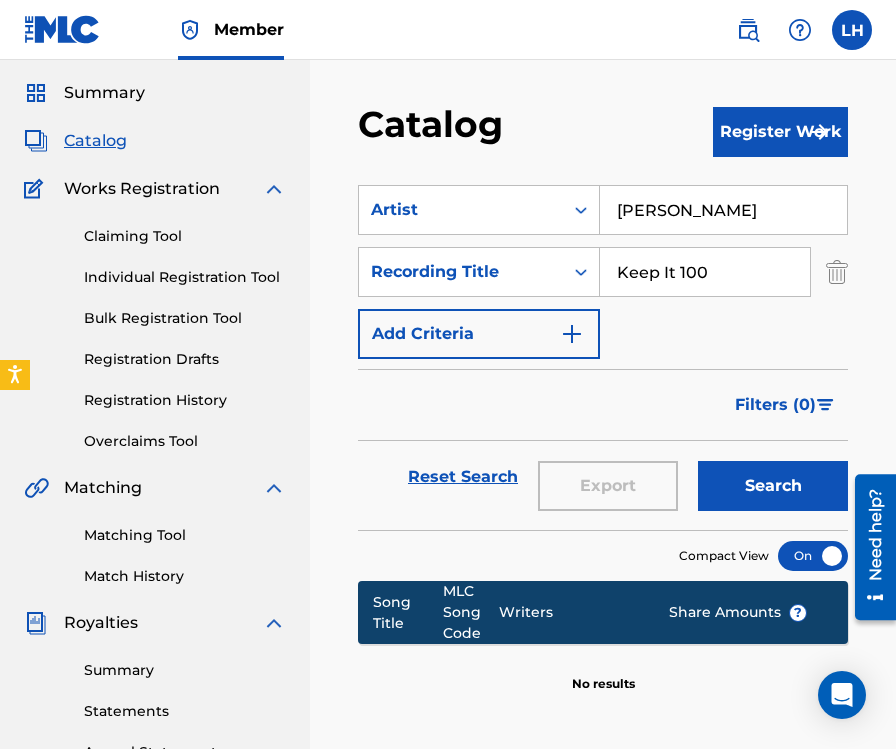 scroll, scrollTop: 56, scrollLeft: 0, axis: vertical 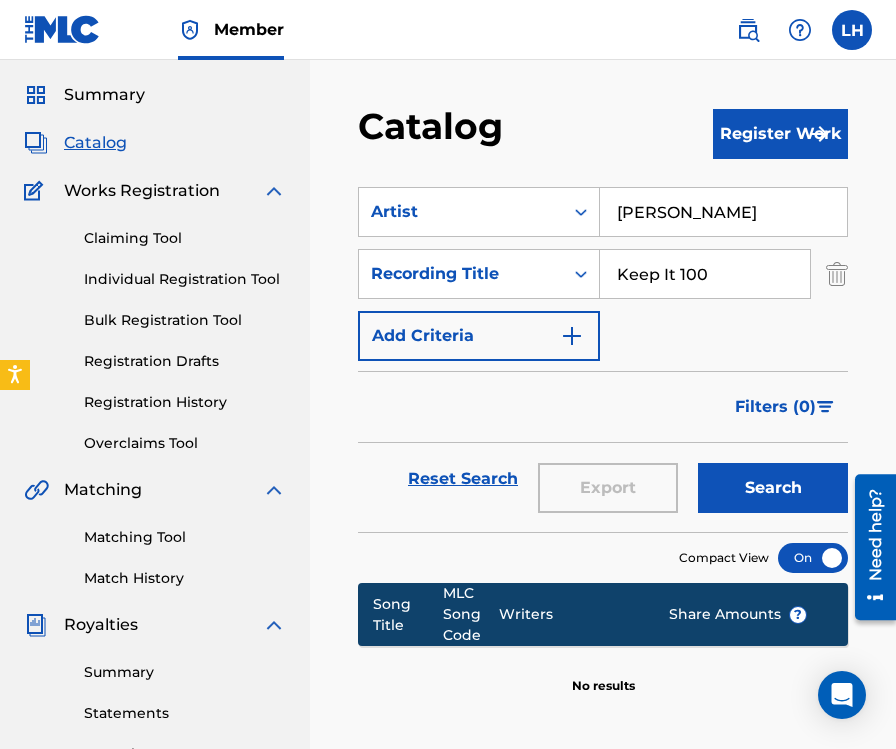 click on "Add Criteria" at bounding box center [479, 336] 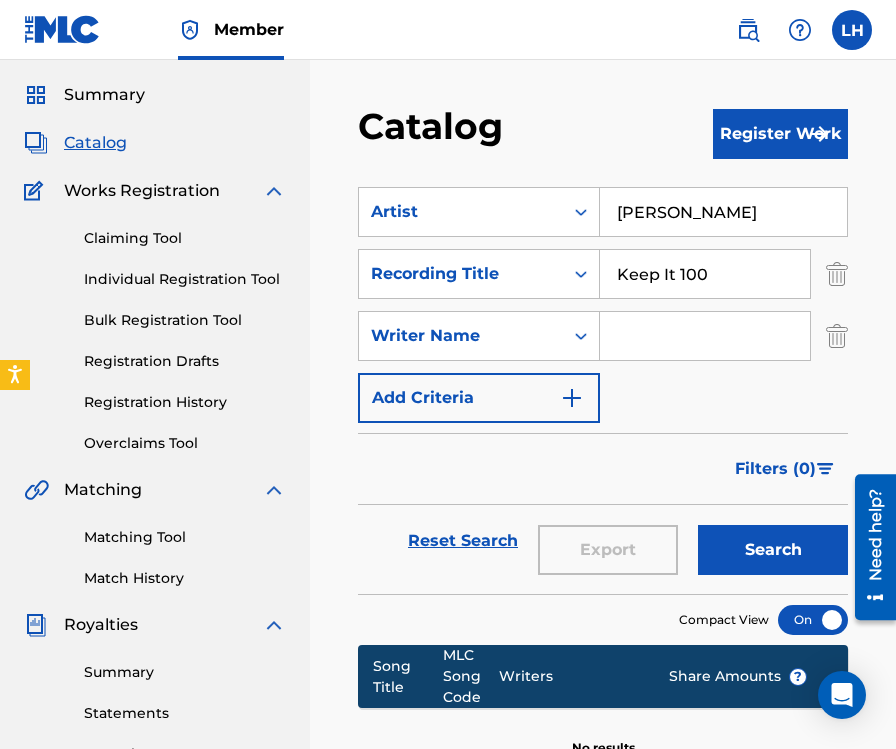 click at bounding box center [705, 336] 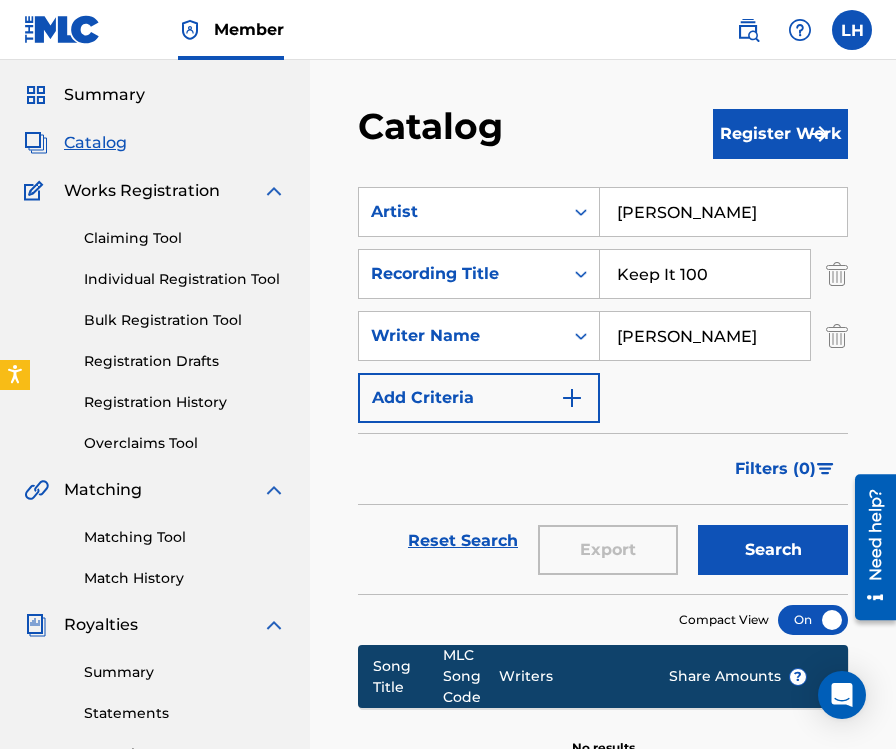 type on "[PERSON_NAME]" 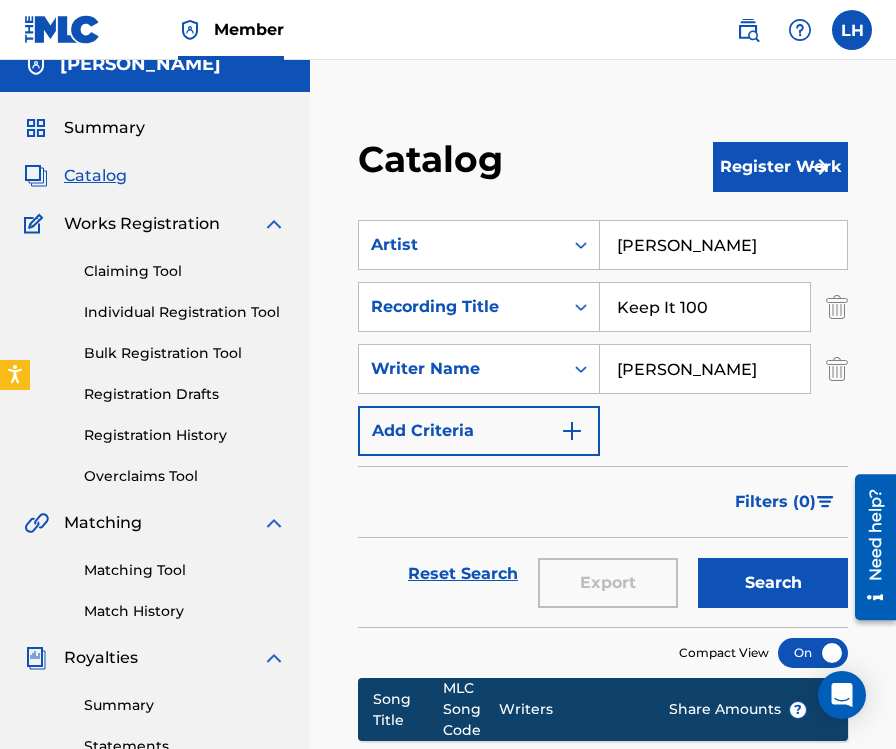 scroll, scrollTop: 0, scrollLeft: 0, axis: both 